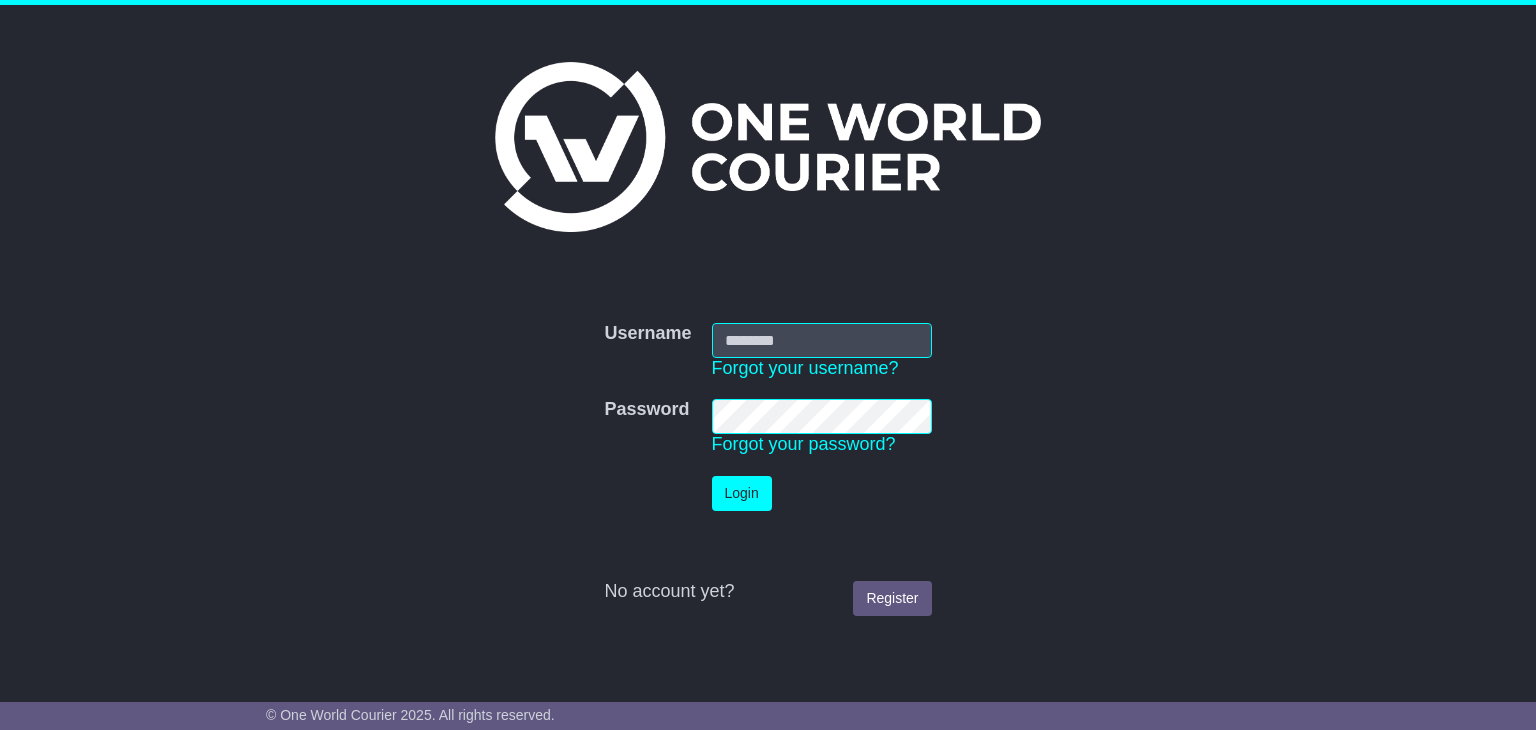 scroll, scrollTop: 0, scrollLeft: 0, axis: both 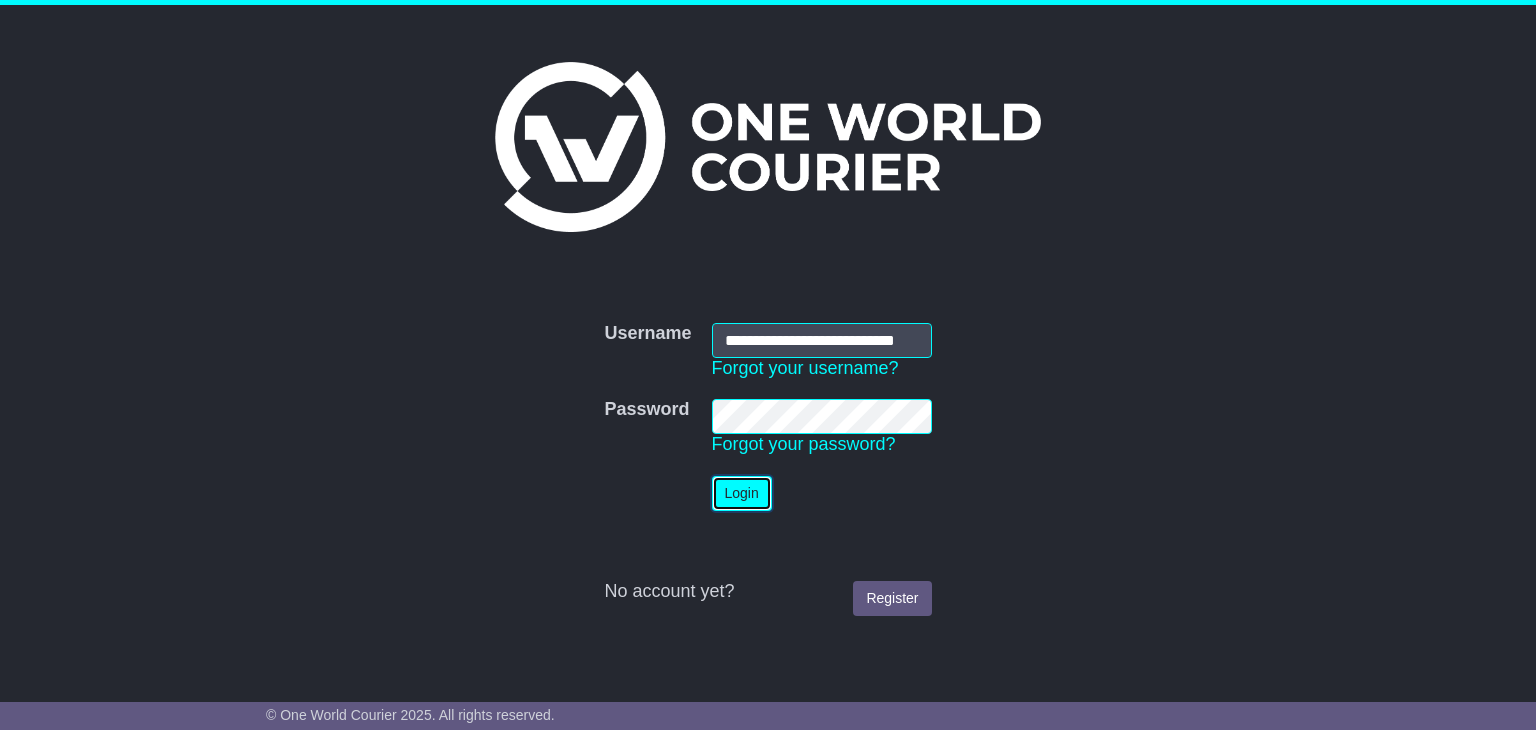 drag, startPoint x: 0, startPoint y: 0, endPoint x: 753, endPoint y: 476, distance: 890.83386 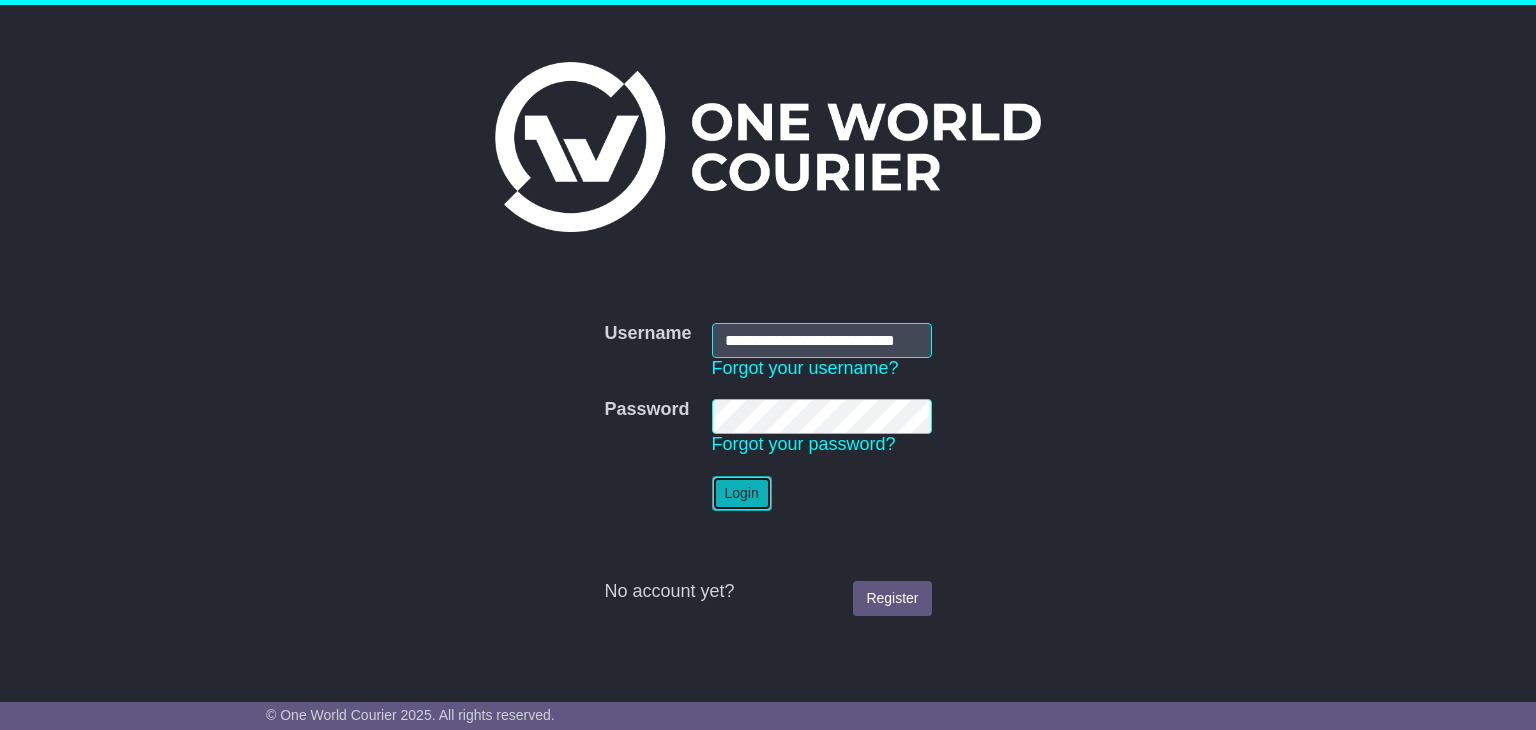 scroll, scrollTop: 0, scrollLeft: 0, axis: both 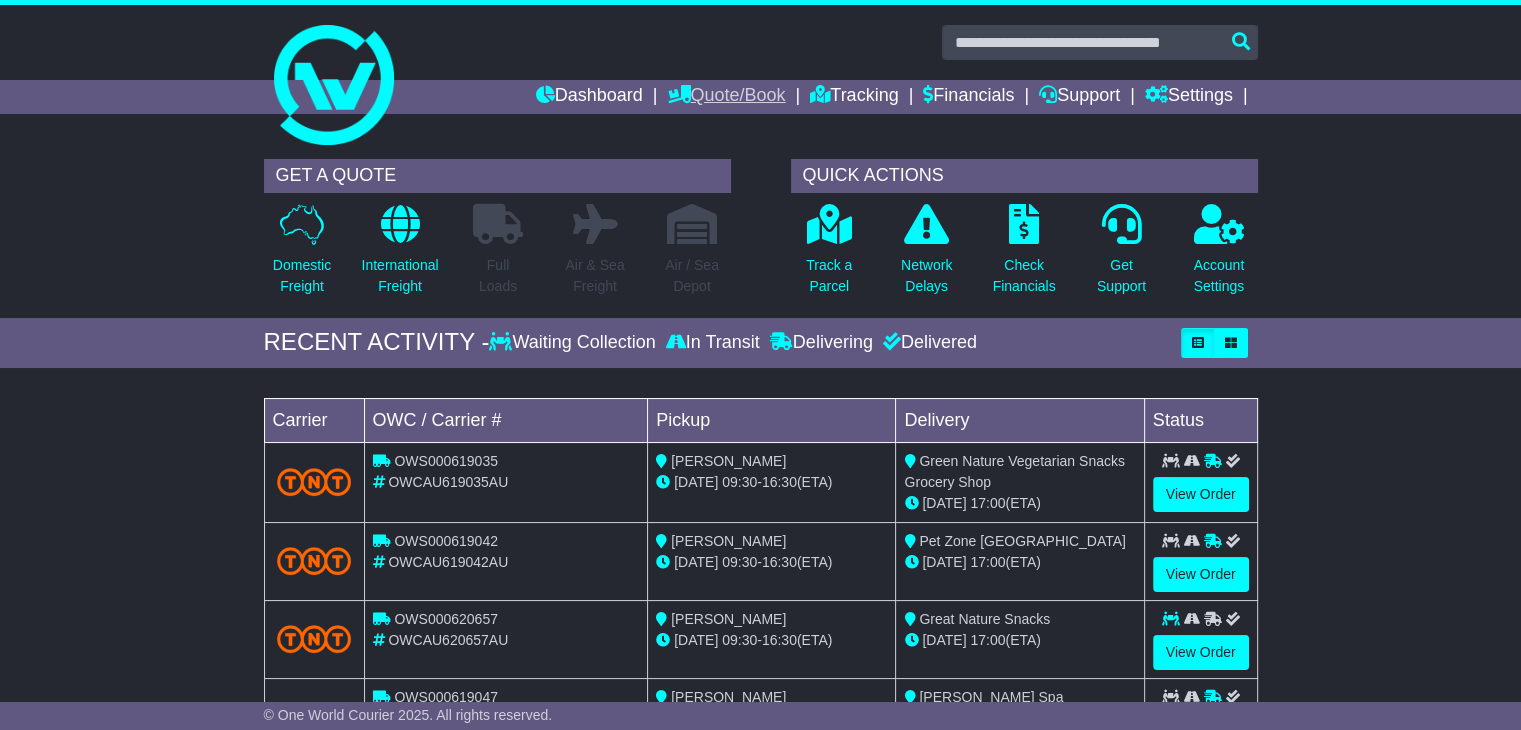 click on "Quote/Book" at bounding box center (726, 97) 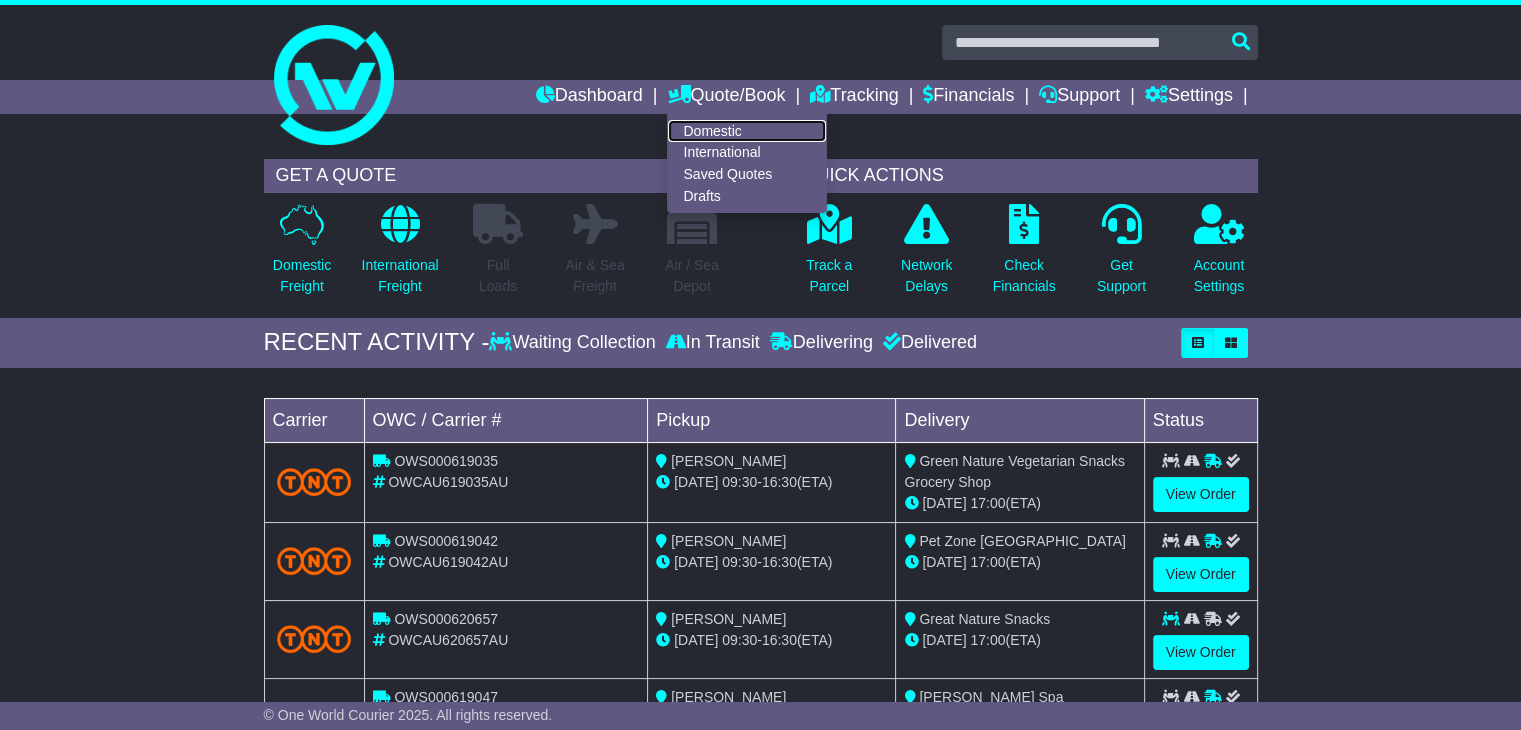 click on "Domestic" at bounding box center (747, 131) 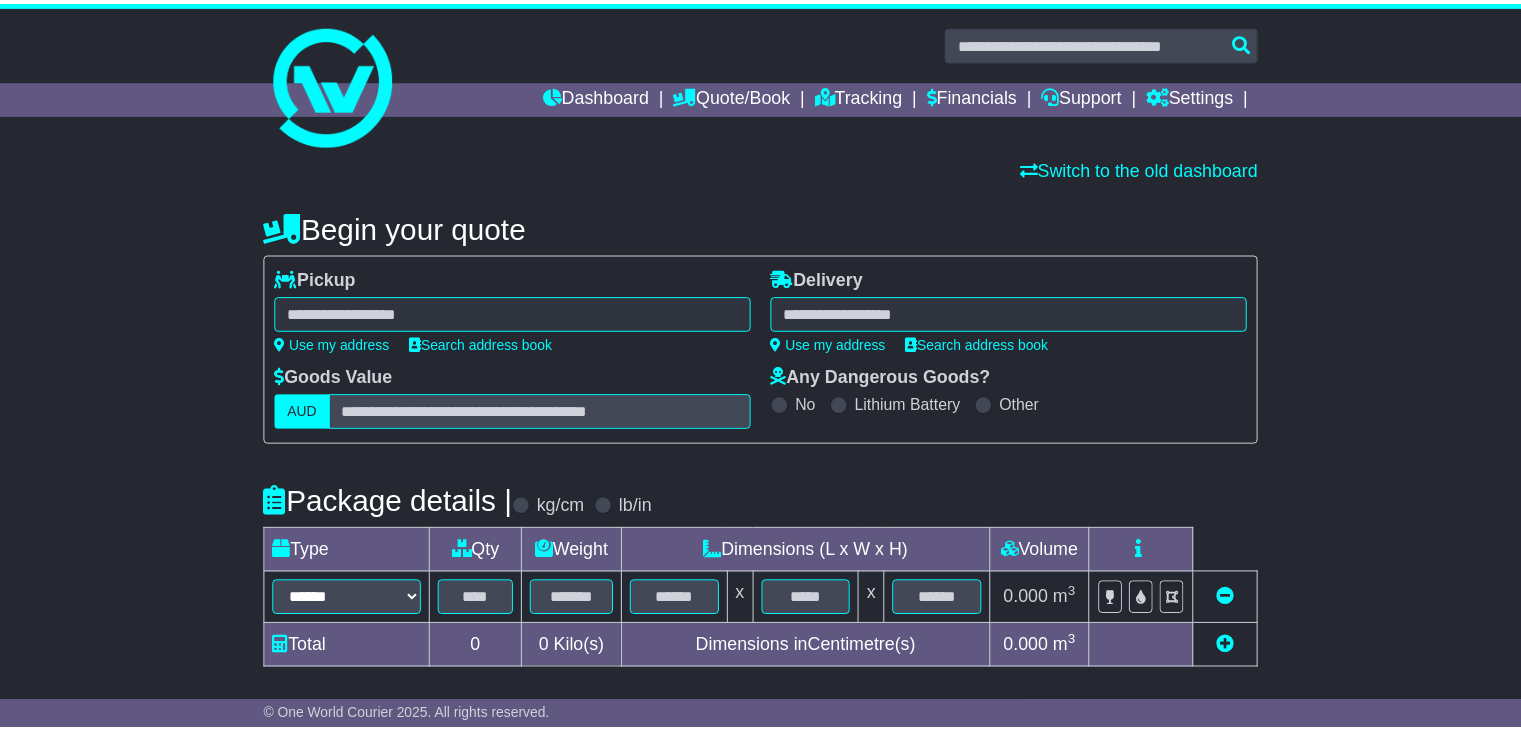 scroll, scrollTop: 0, scrollLeft: 0, axis: both 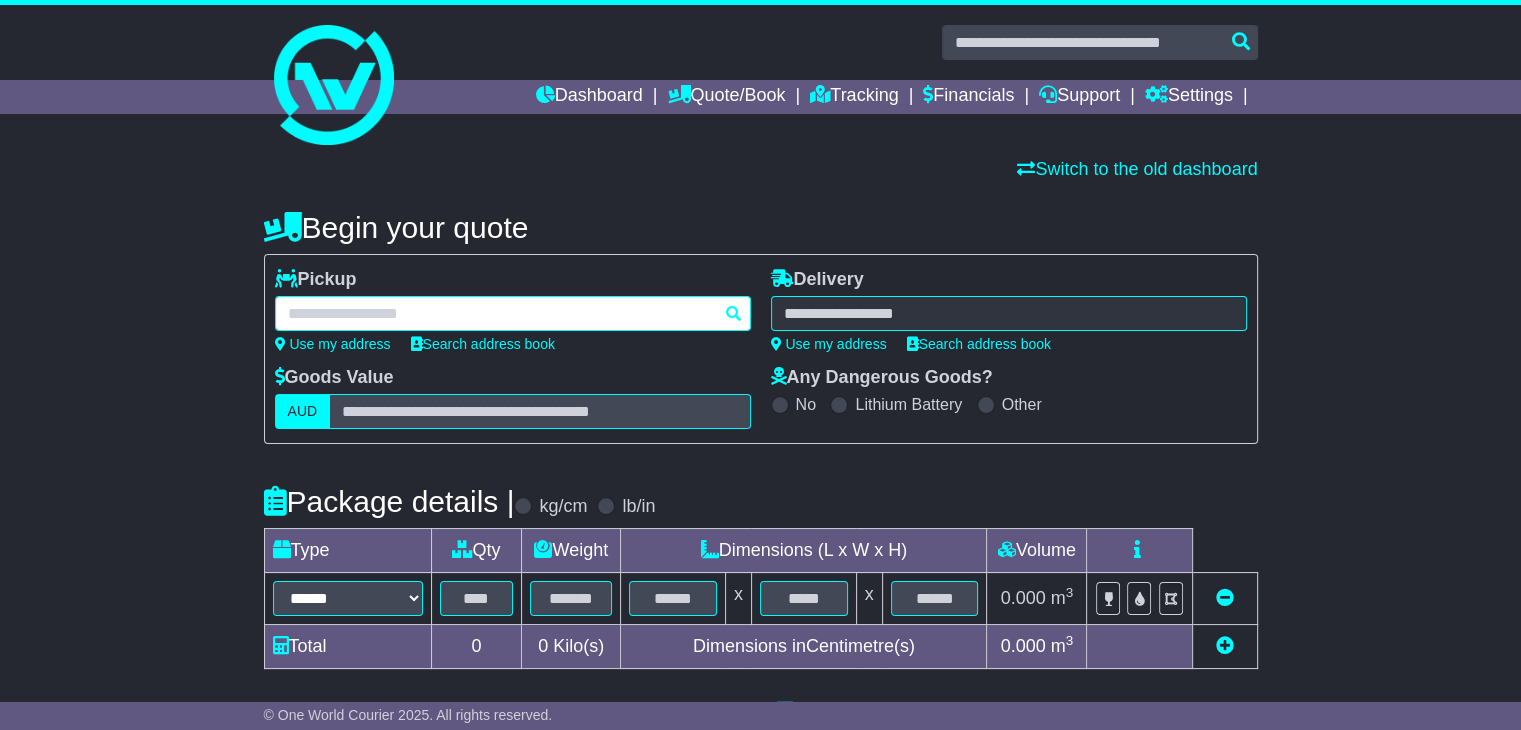click at bounding box center [513, 313] 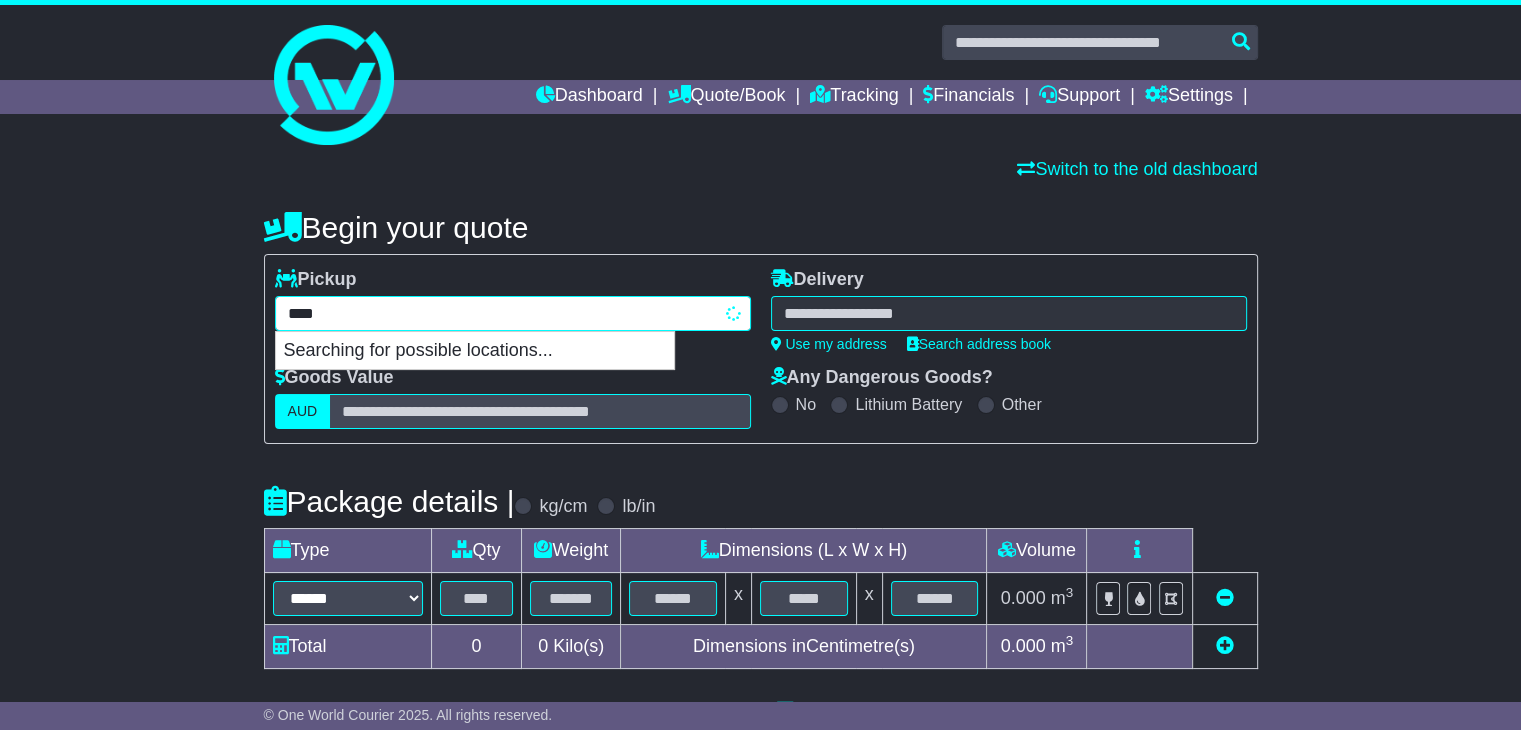 type on "*****" 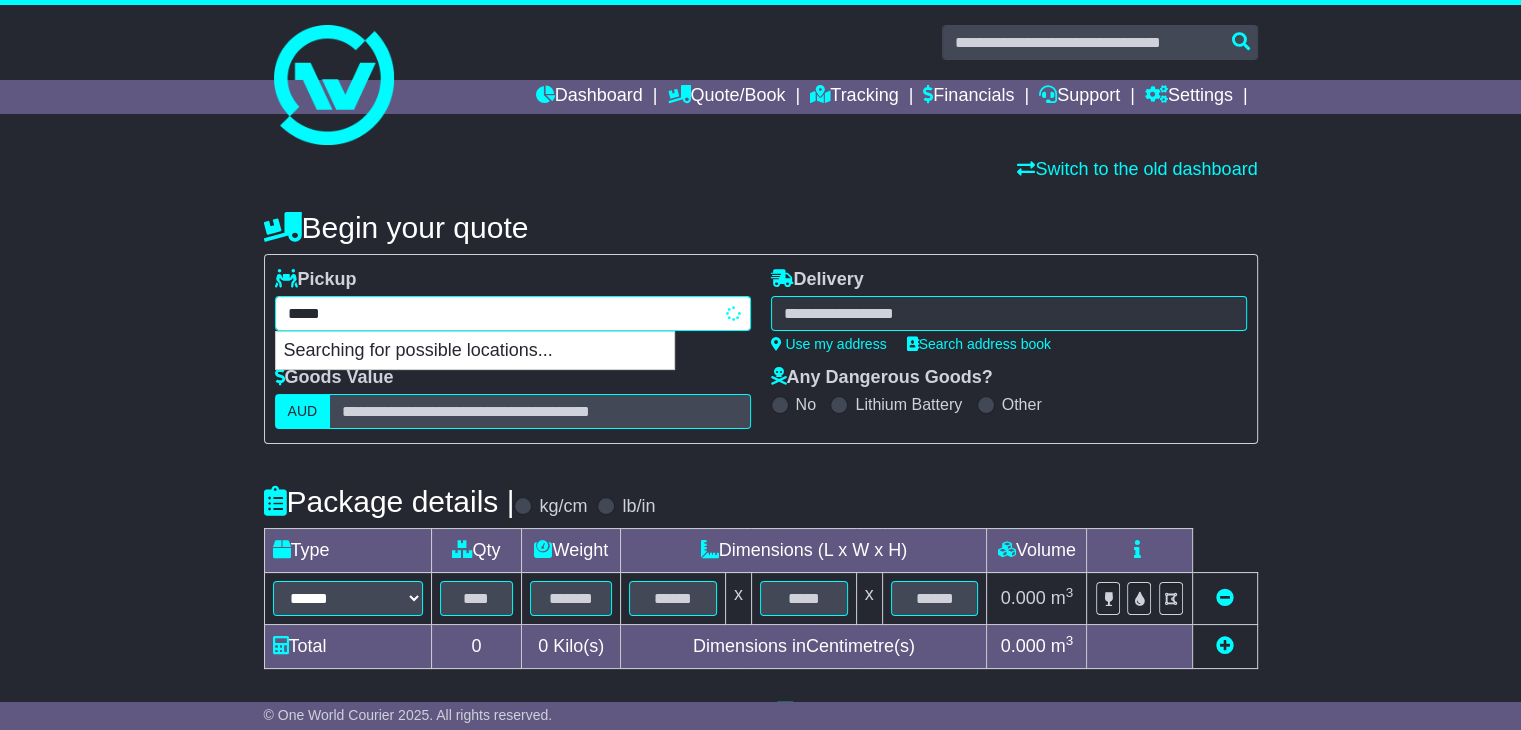 type on "********" 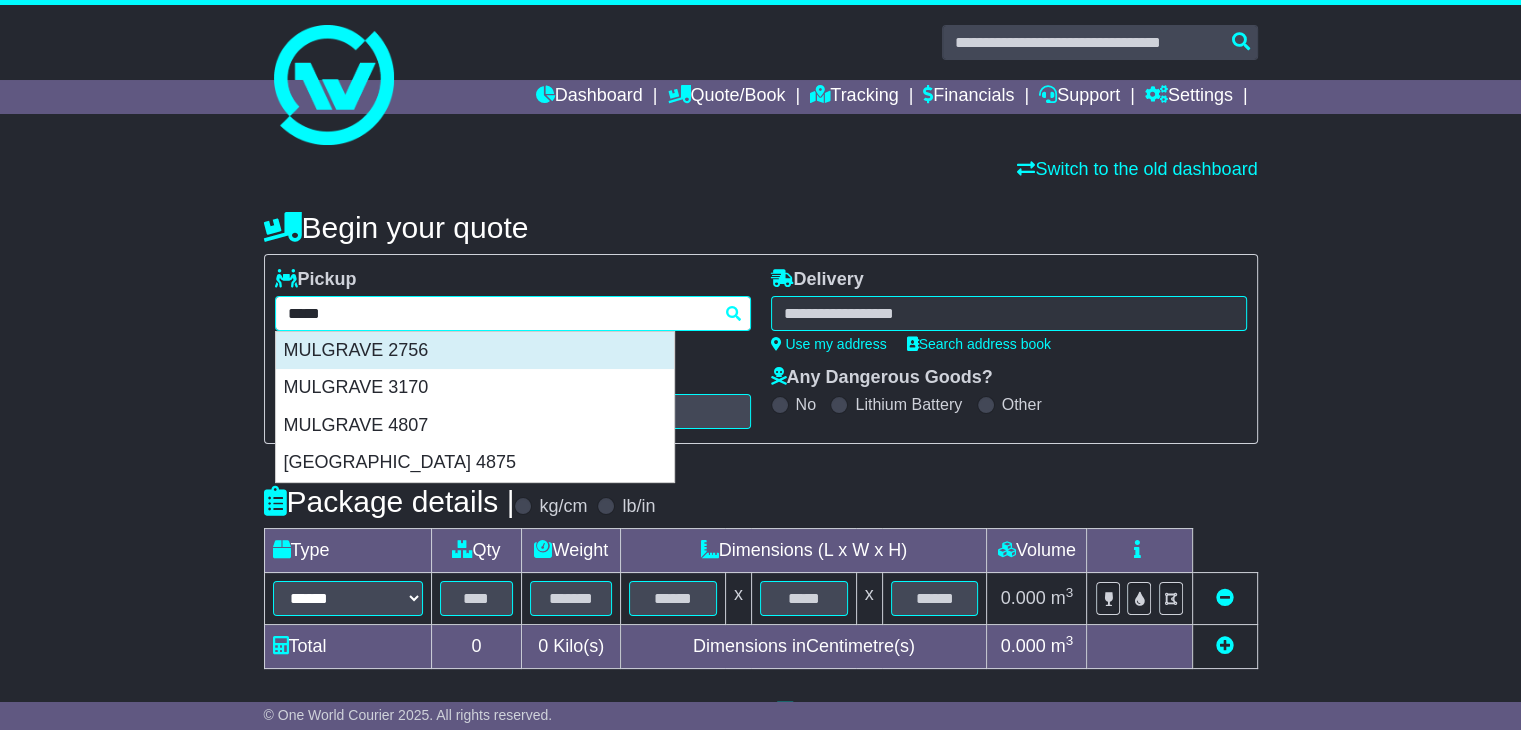 click on "MULGRAVE 2756" at bounding box center [475, 351] 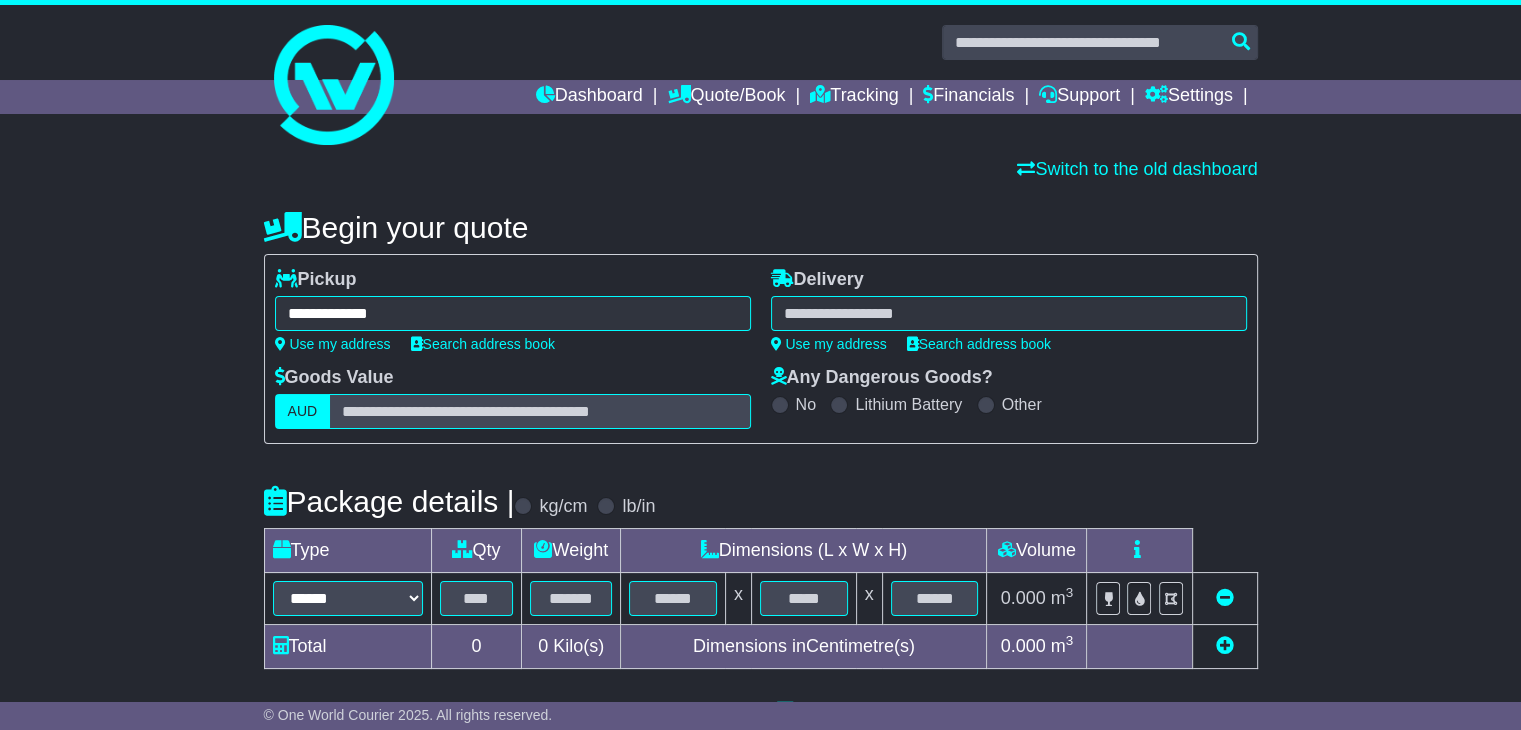 type on "**********" 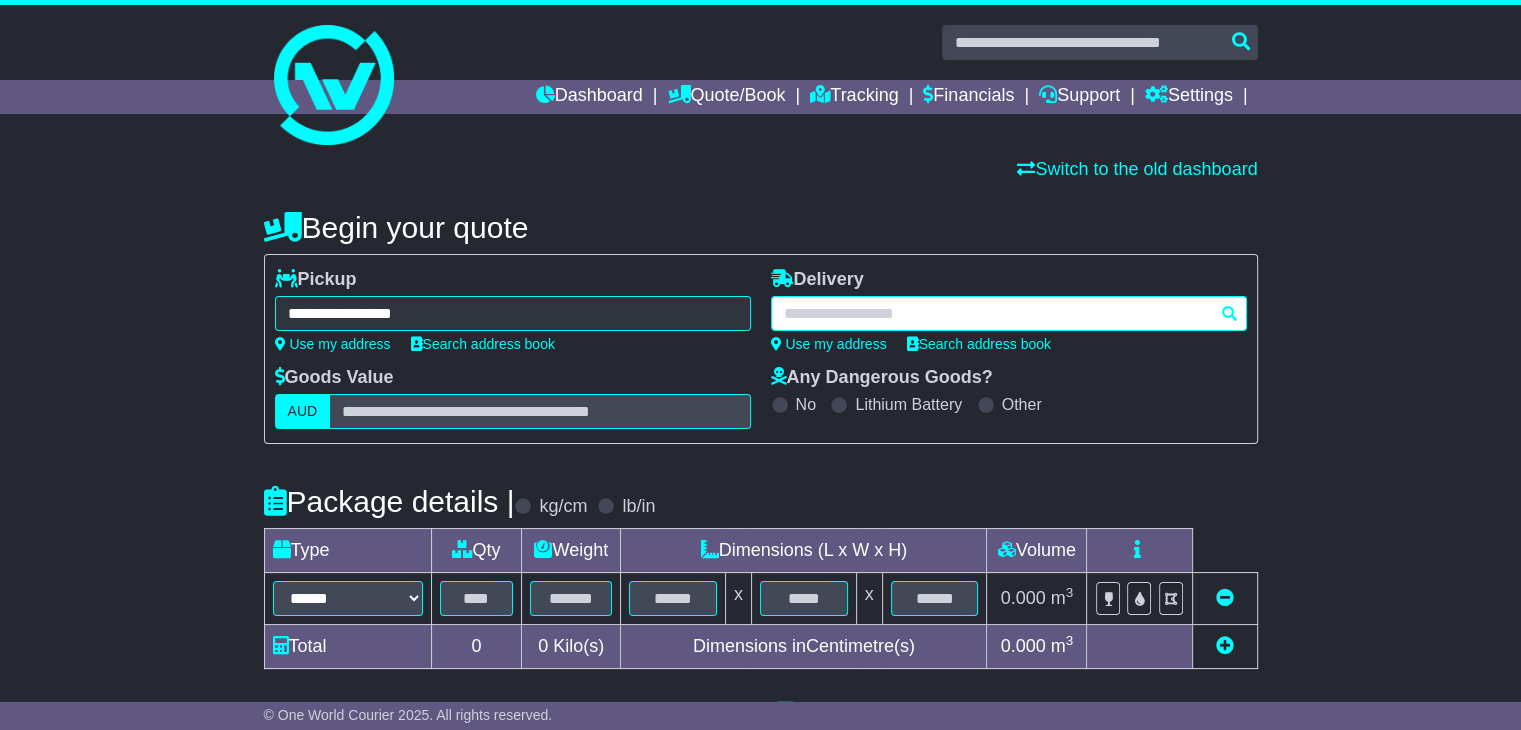 click at bounding box center [1009, 313] 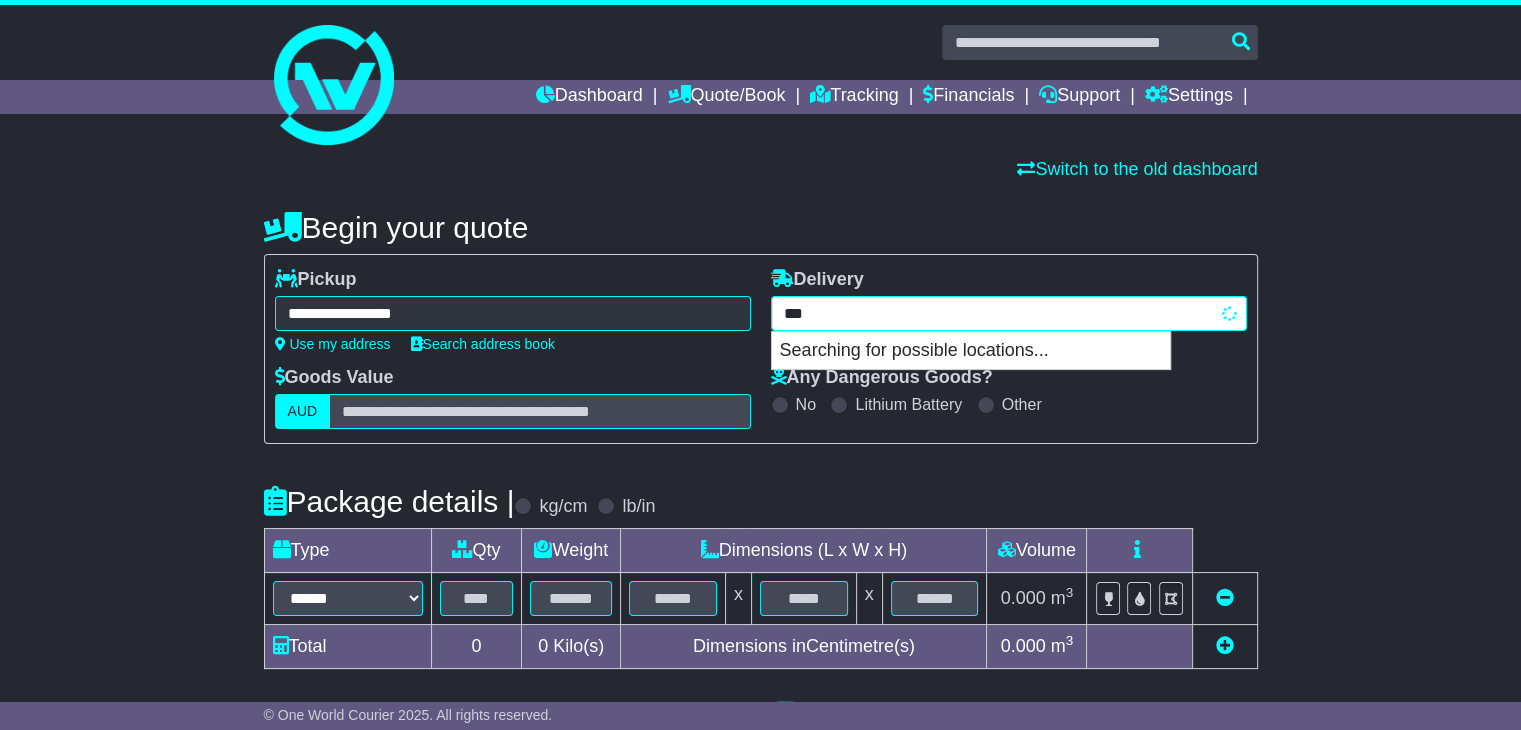 type on "****" 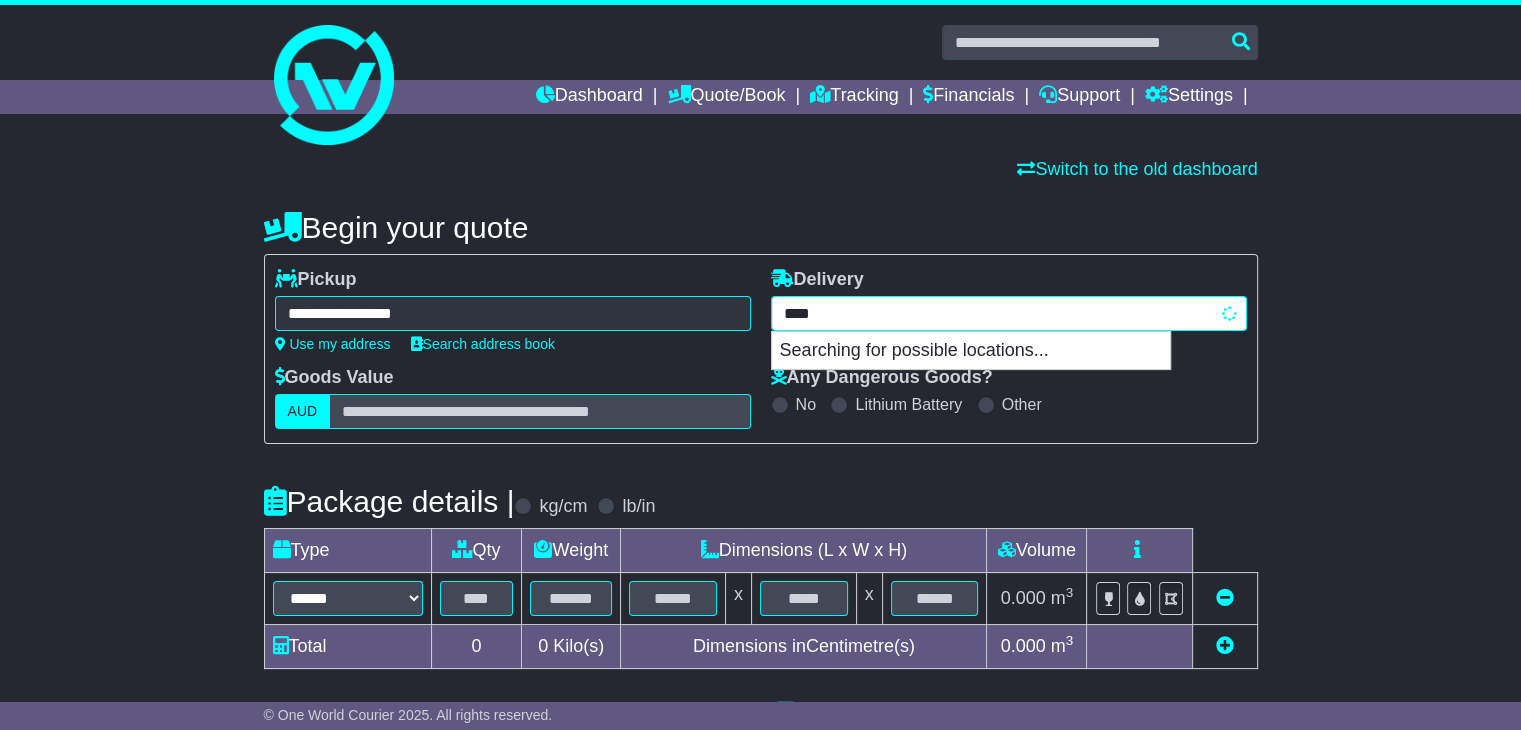 type on "*******" 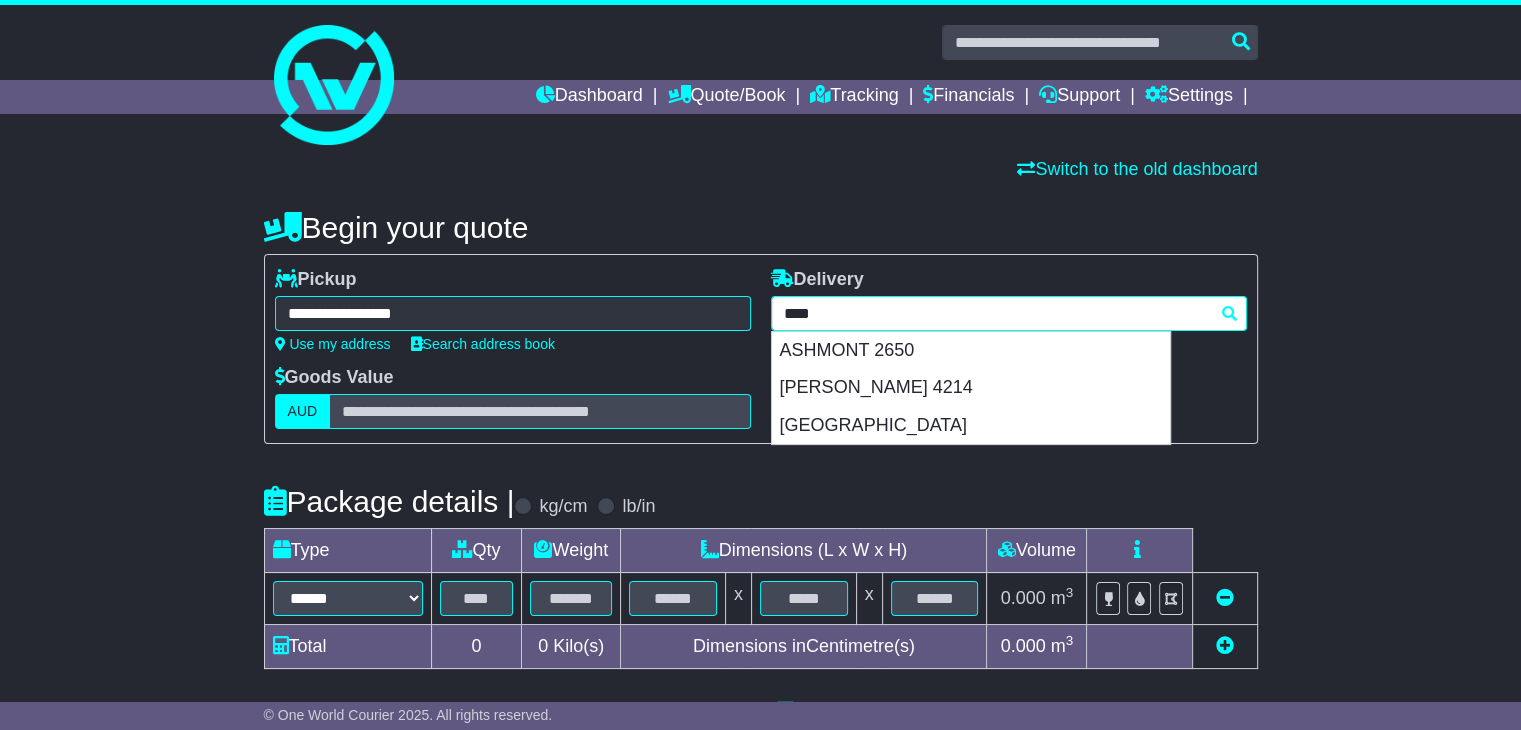 type on "*****" 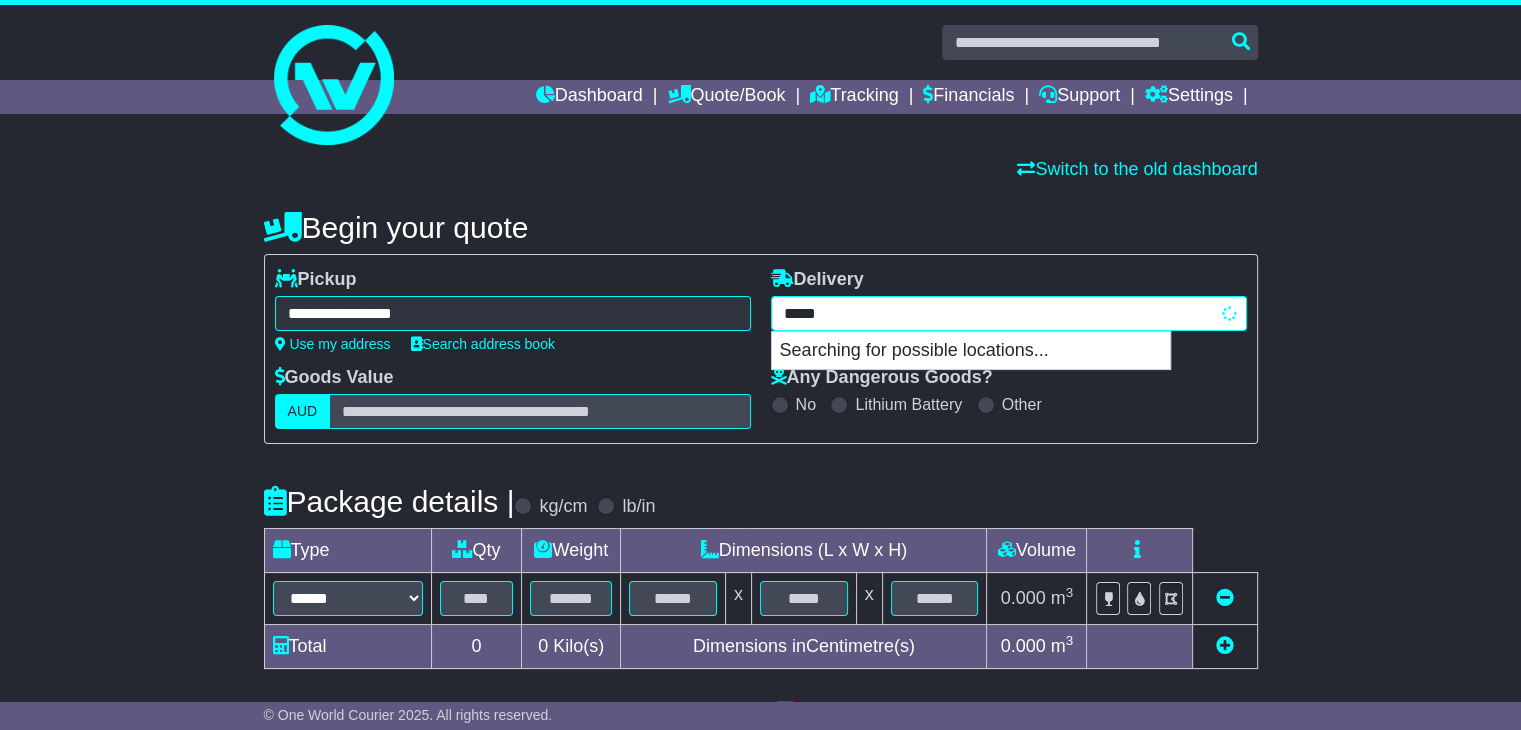 type on "*******" 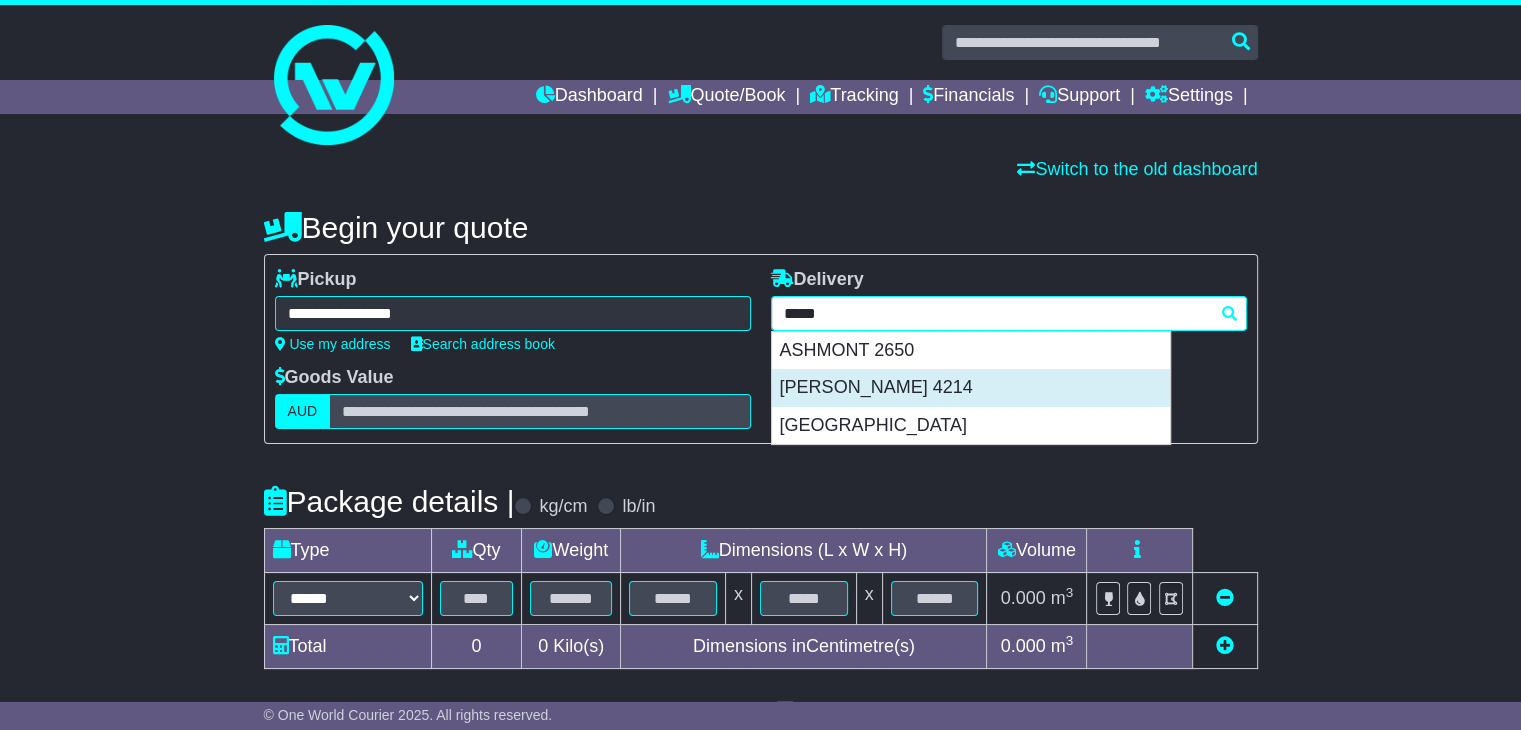 click on "ASHMORE 4214" at bounding box center [971, 388] 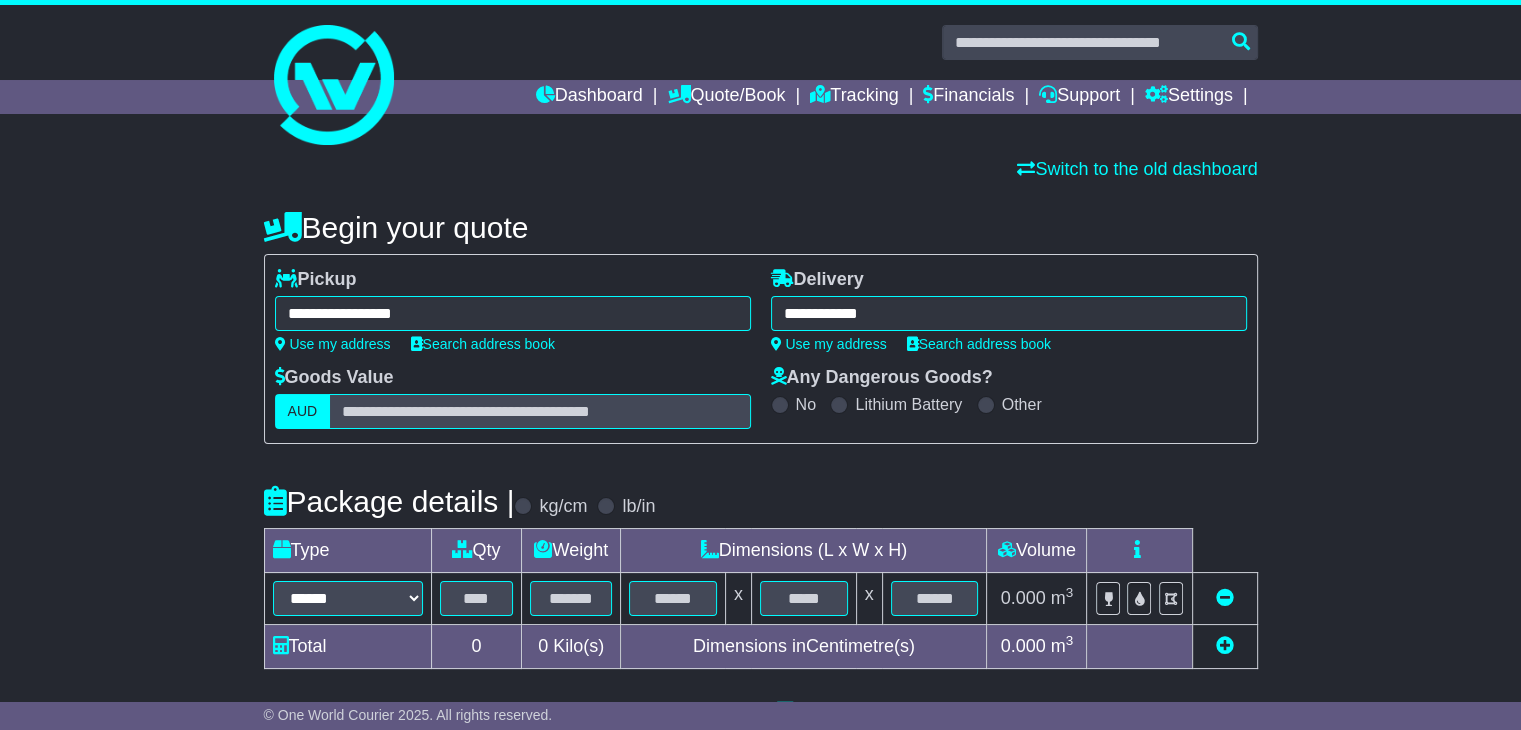 type on "**********" 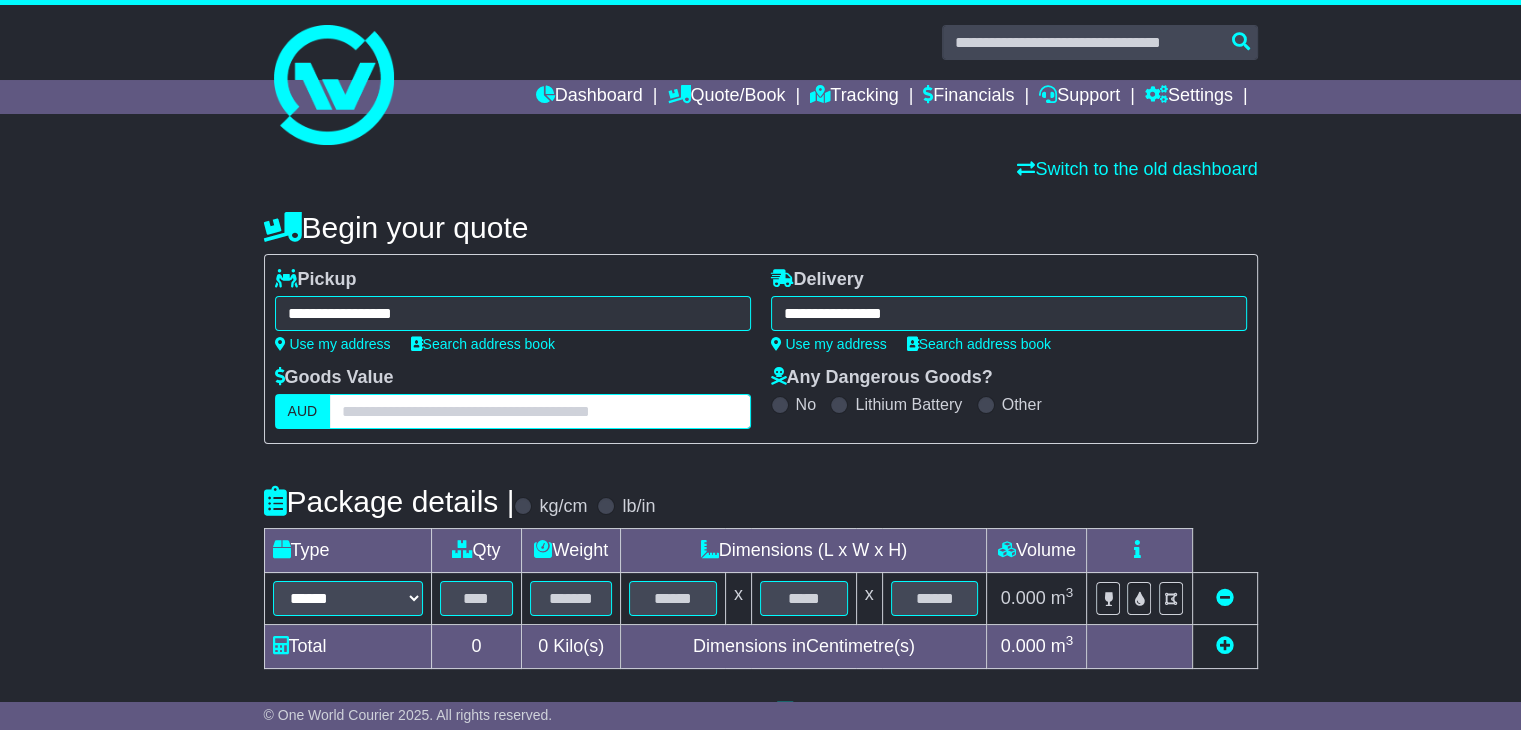 click at bounding box center (539, 411) 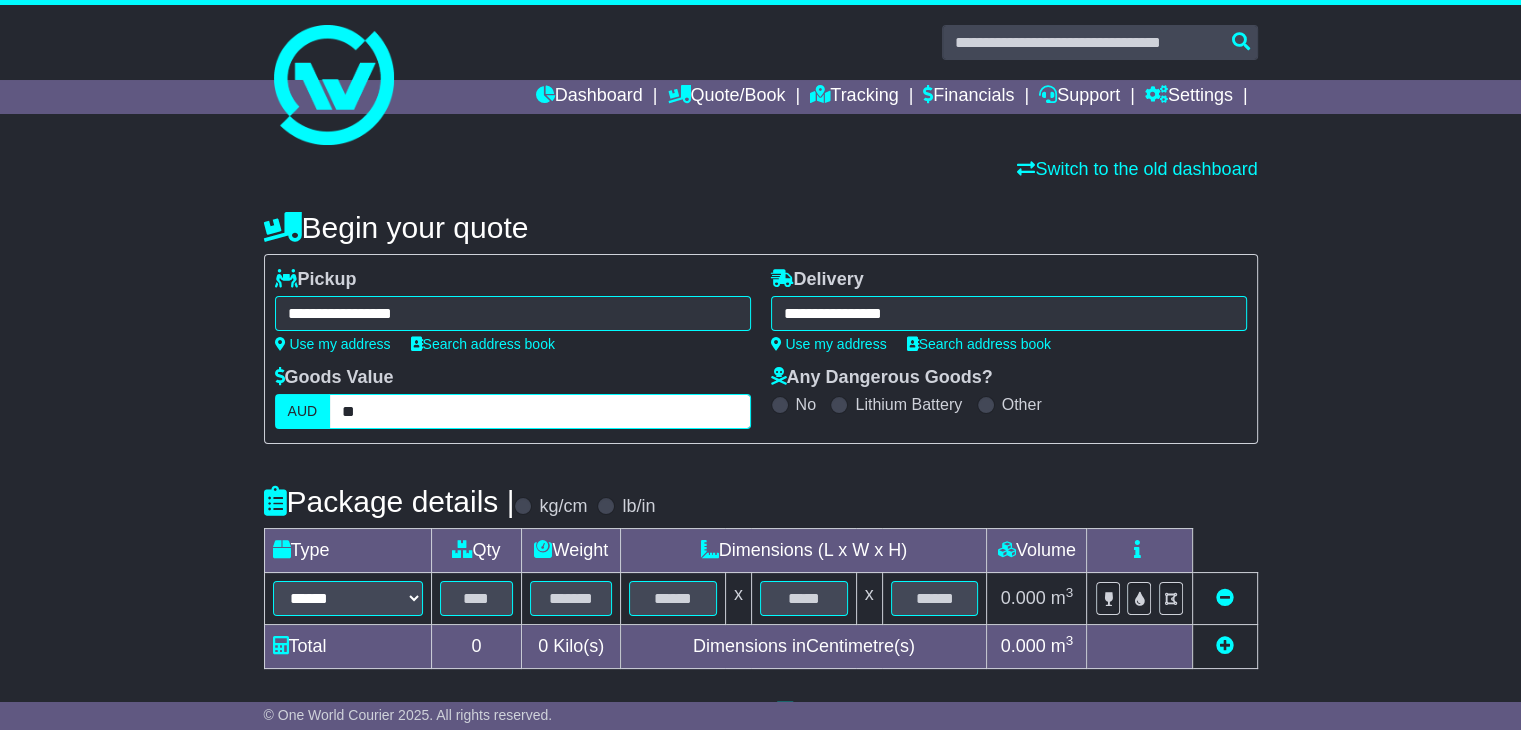 type on "**" 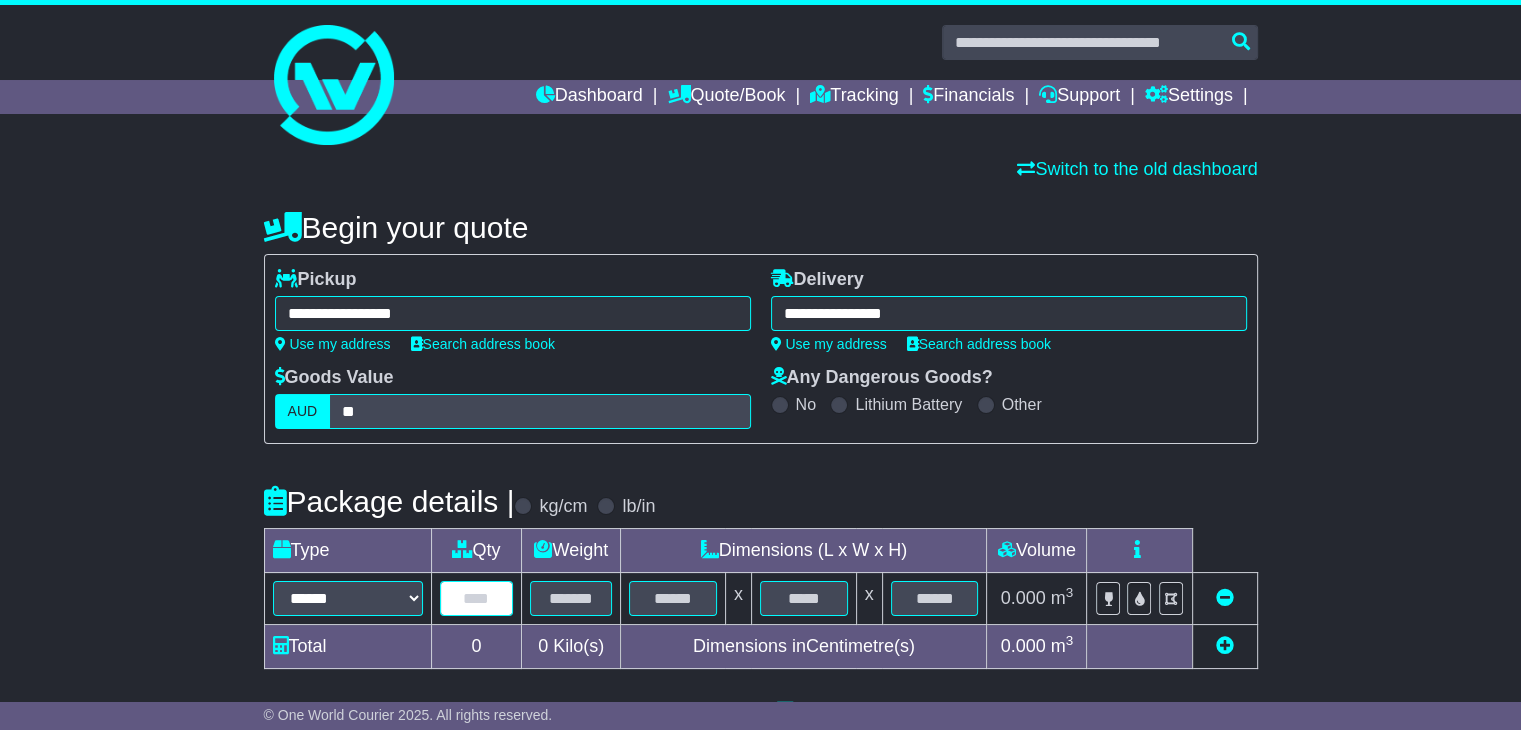 click at bounding box center (477, 598) 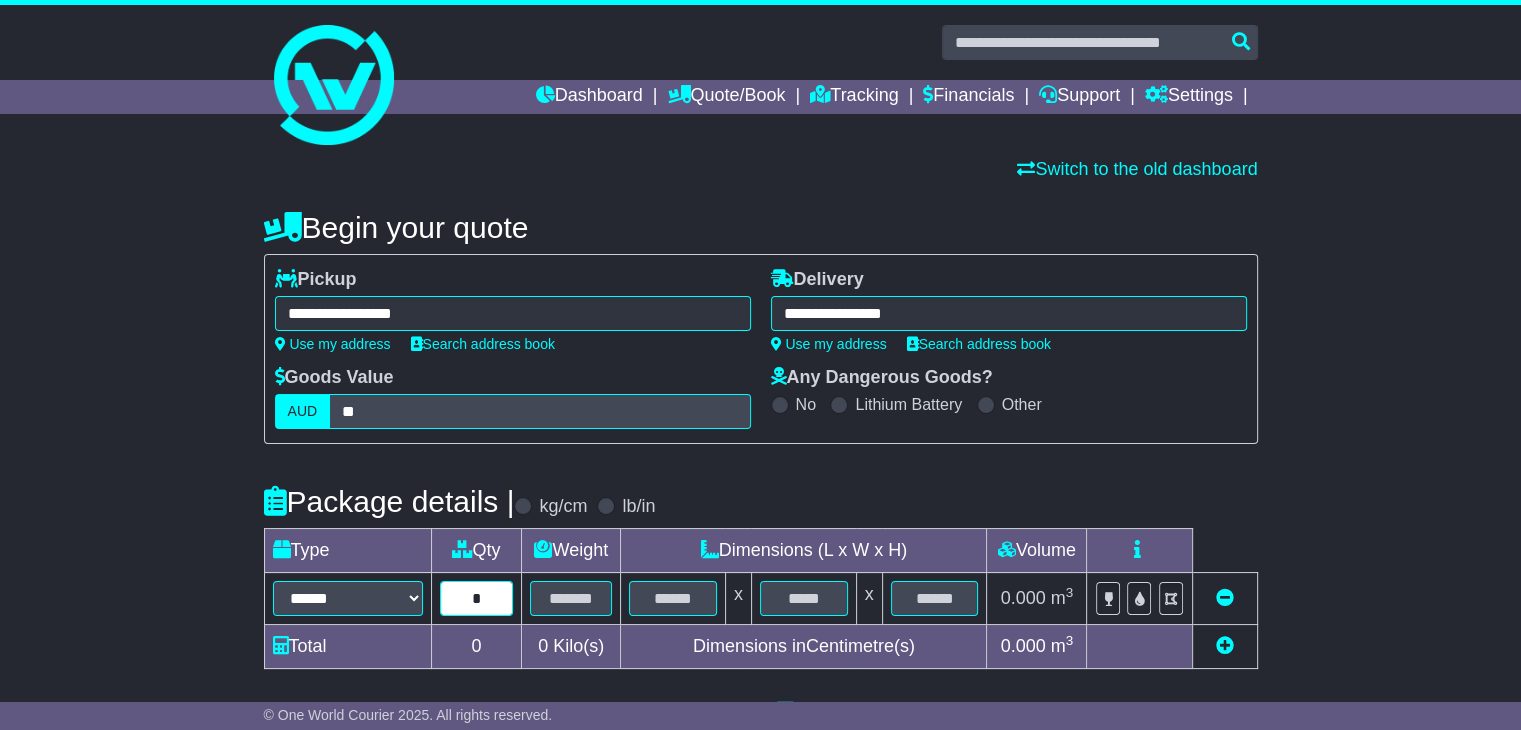 type on "*" 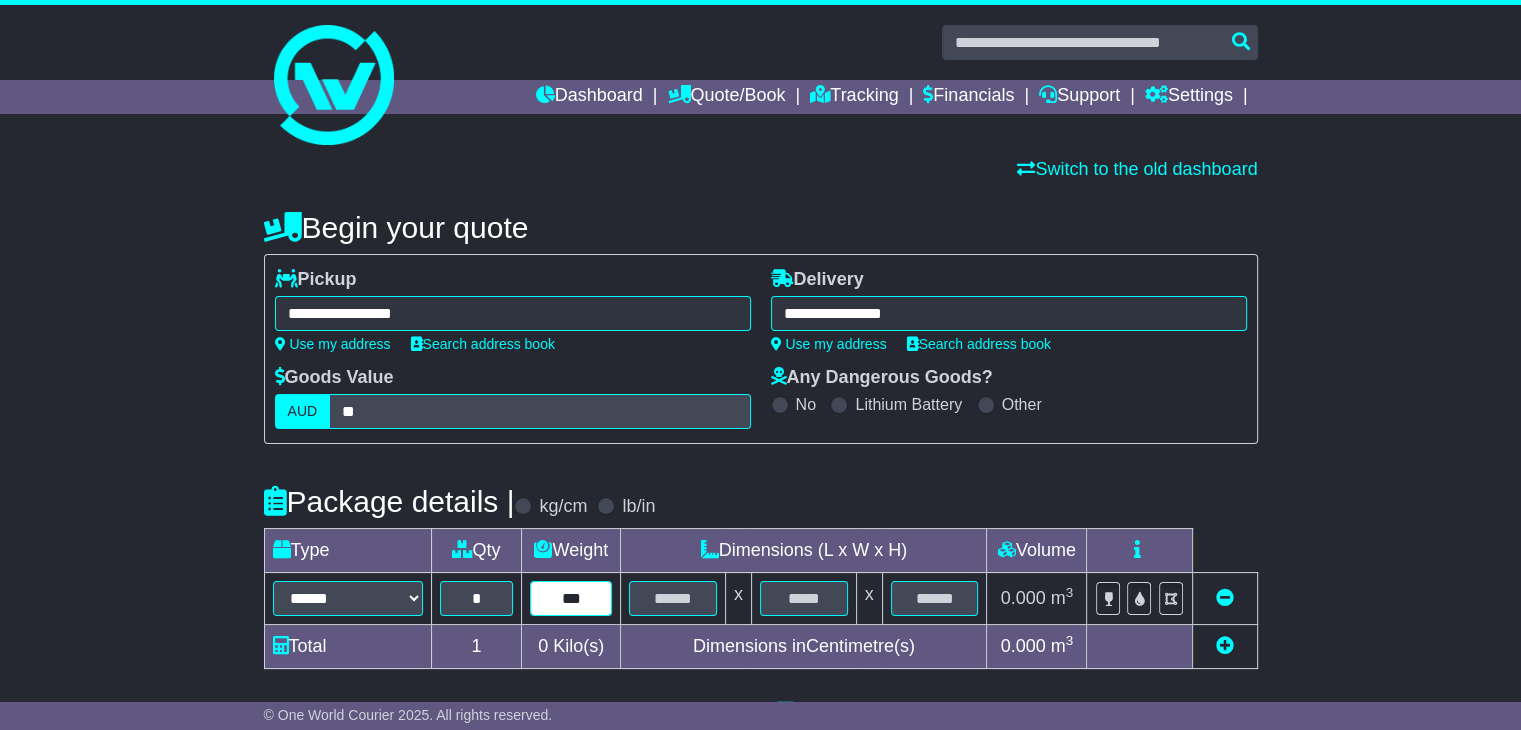 type on "***" 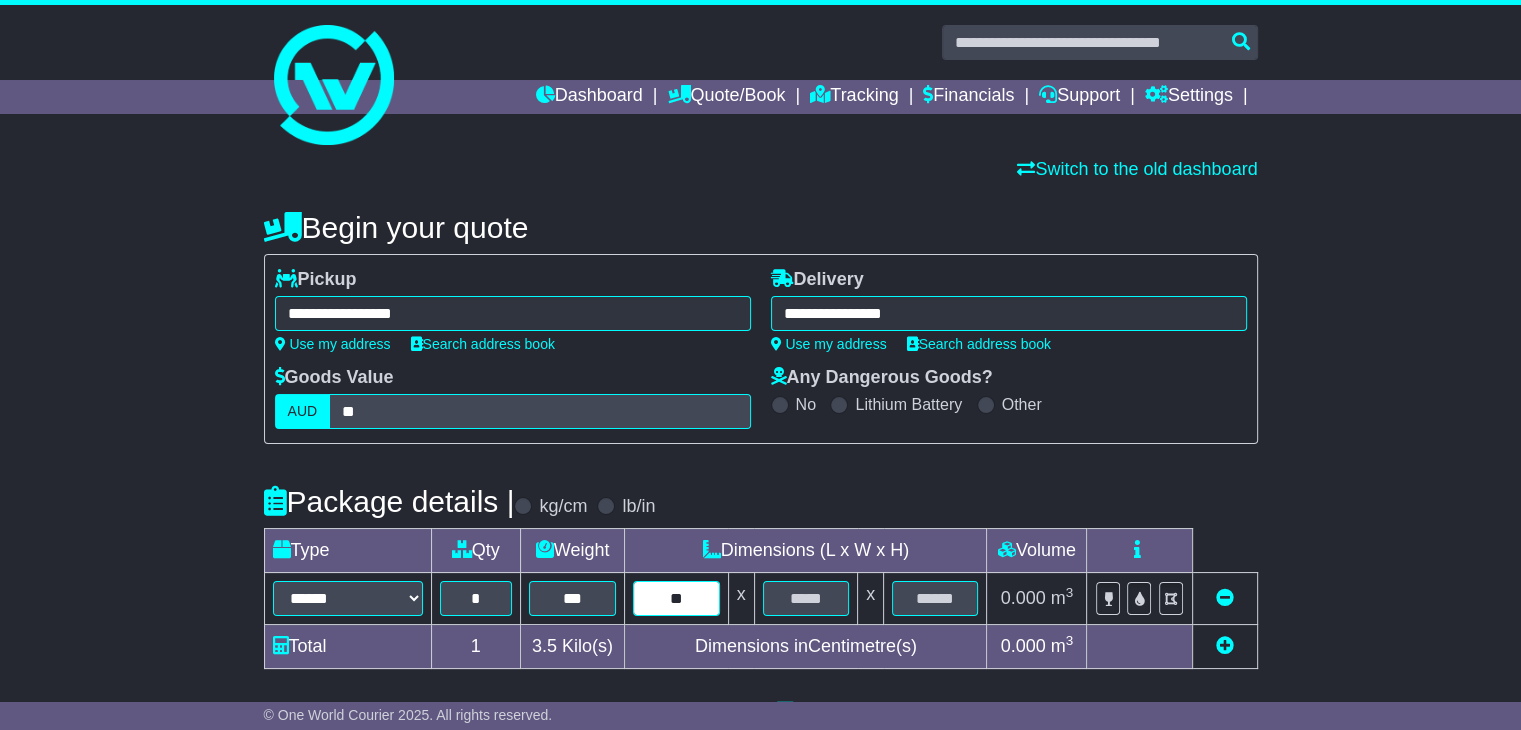 type on "**" 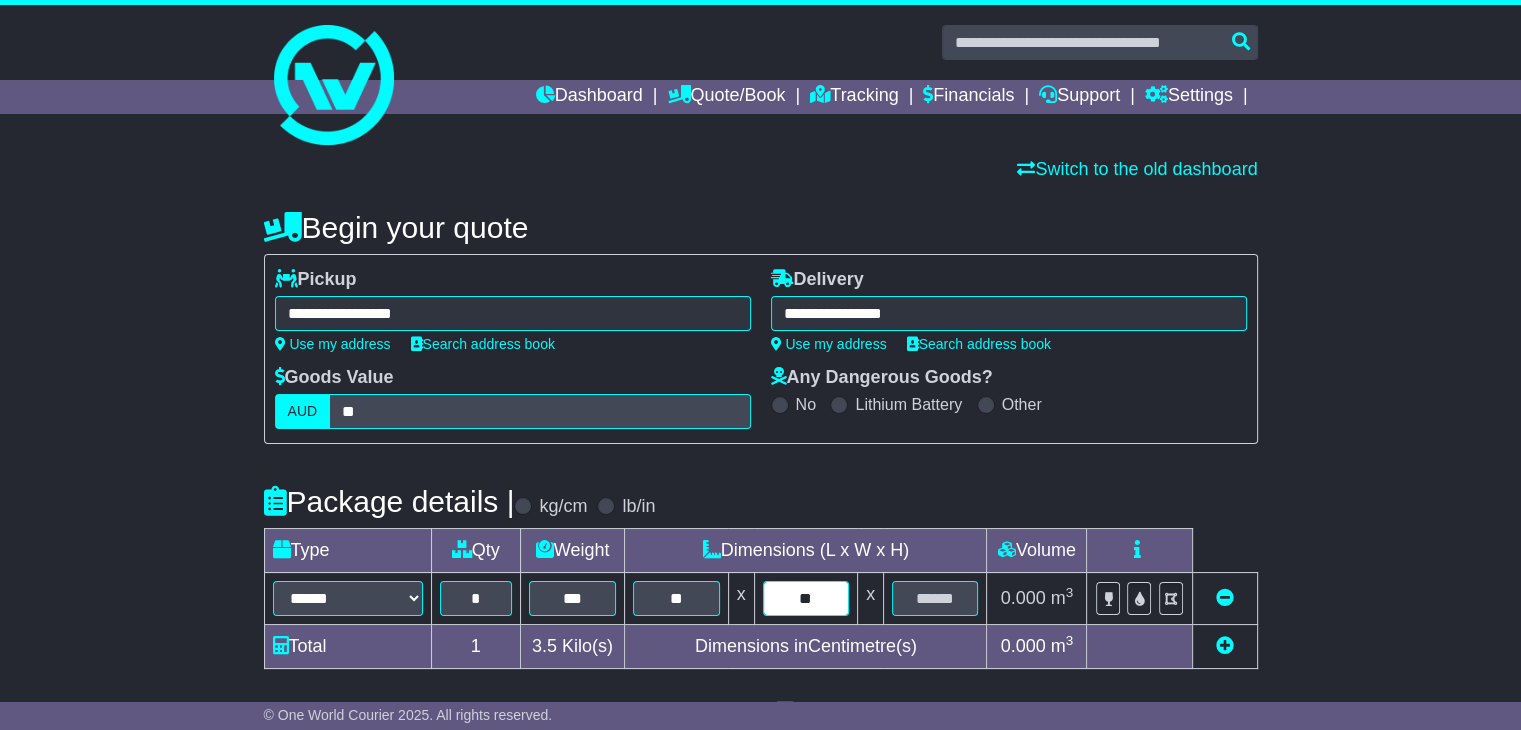 type on "**" 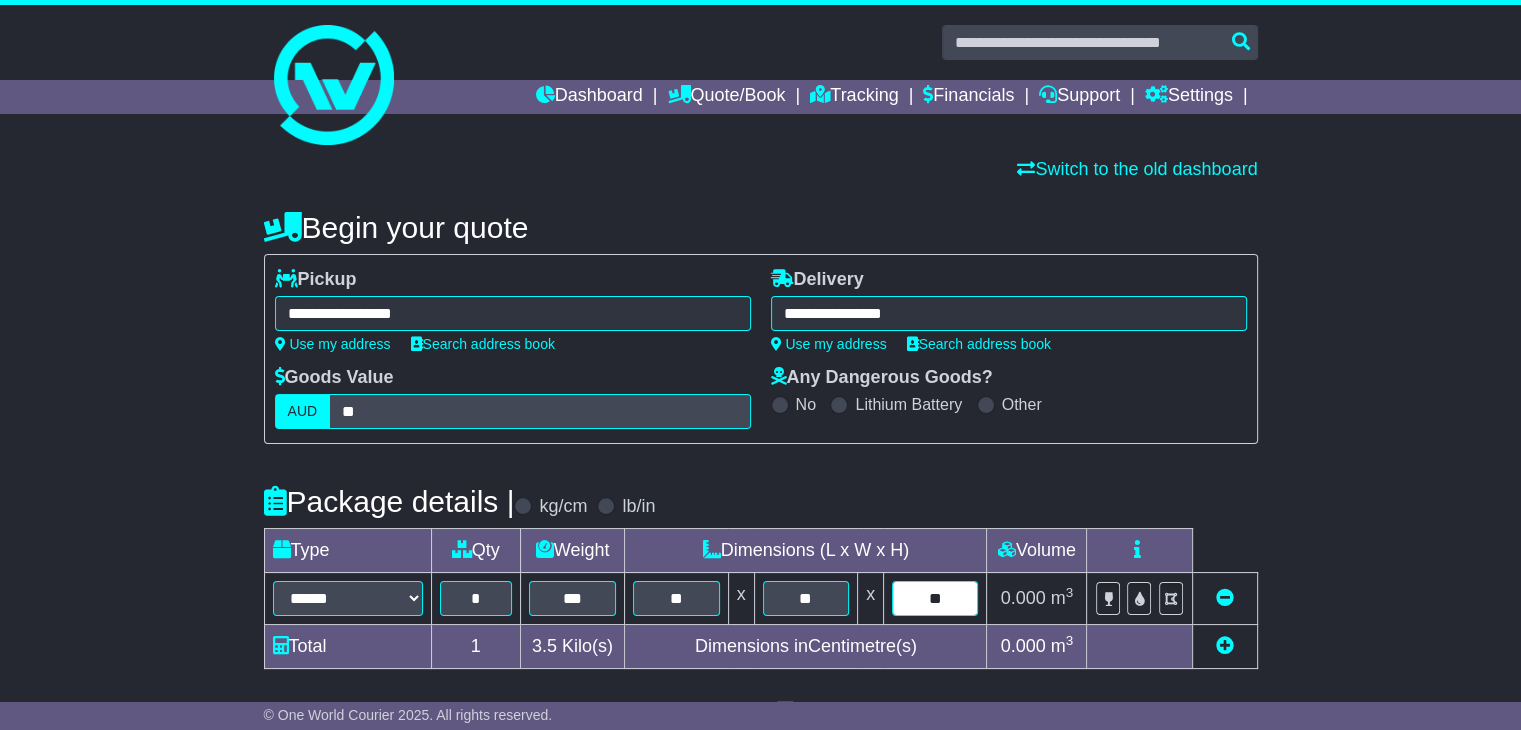 type on "**" 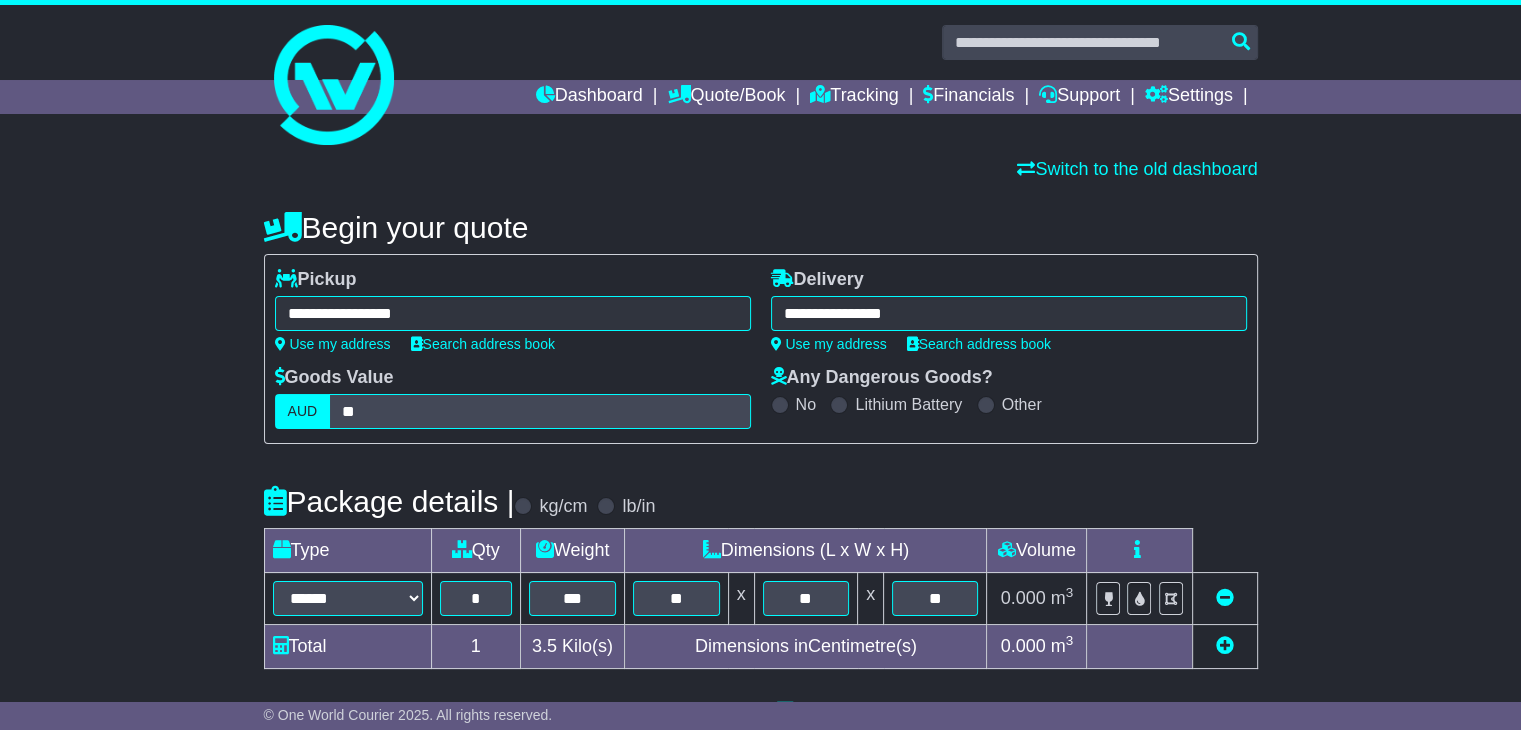 scroll, scrollTop: 543, scrollLeft: 0, axis: vertical 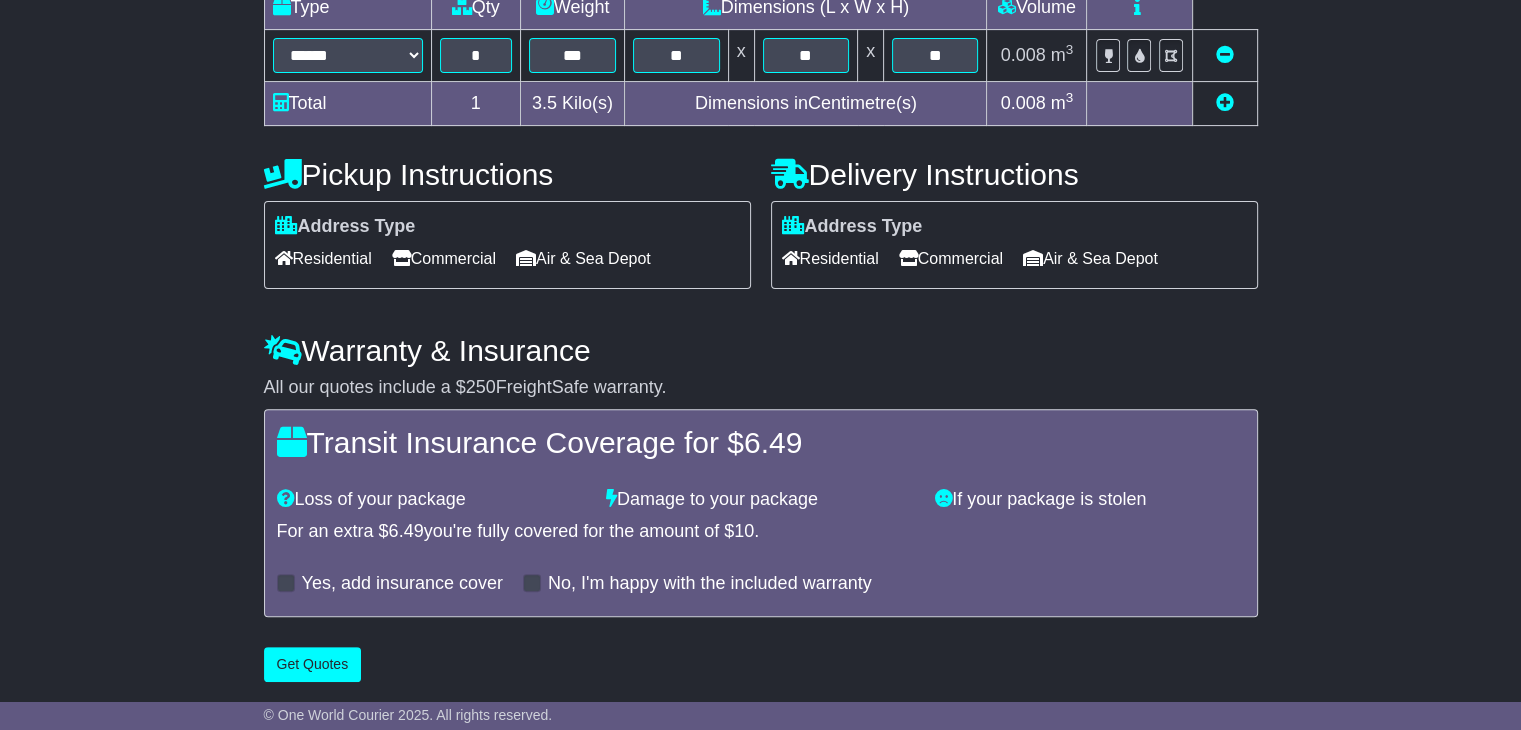 click on "Commercial" at bounding box center (444, 258) 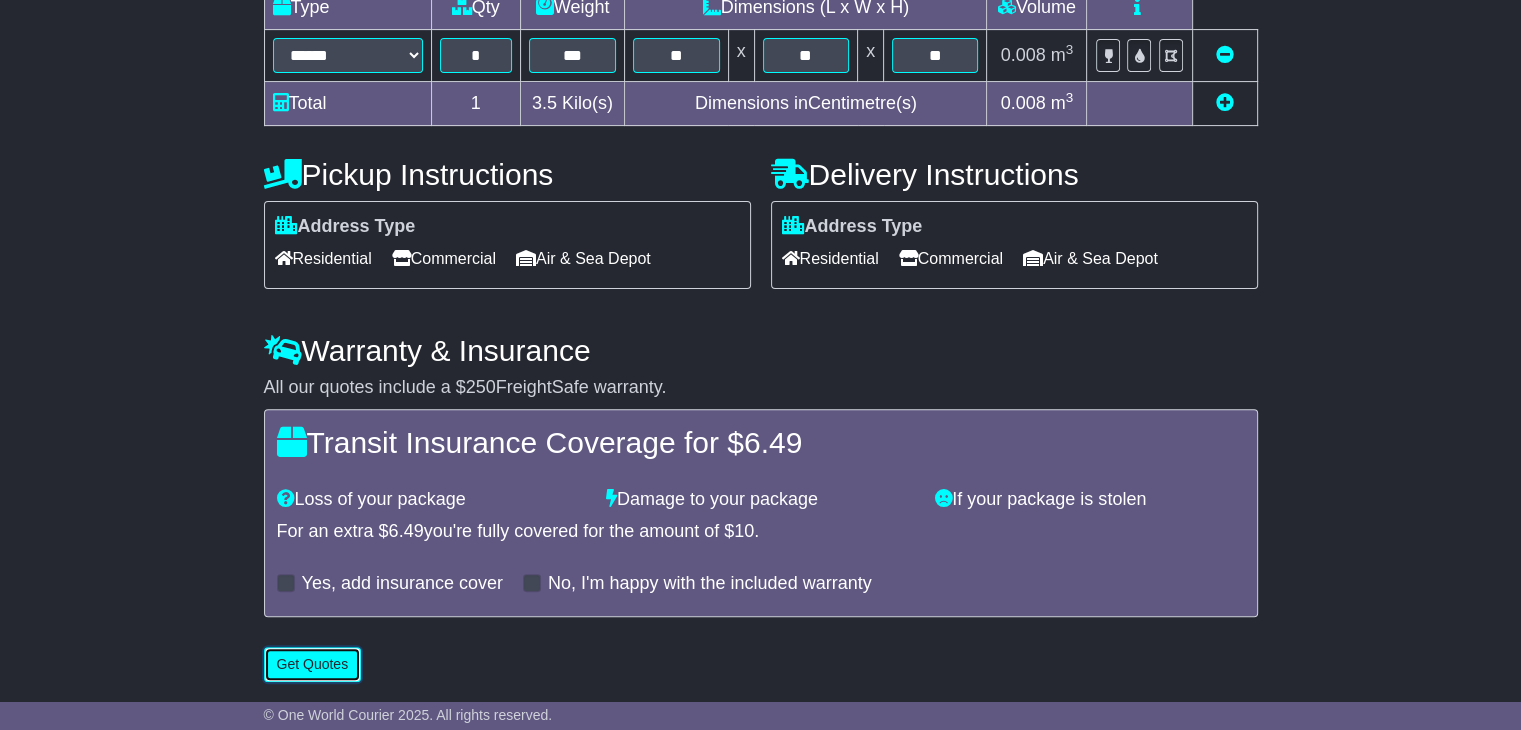 click on "Get Quotes" at bounding box center [313, 664] 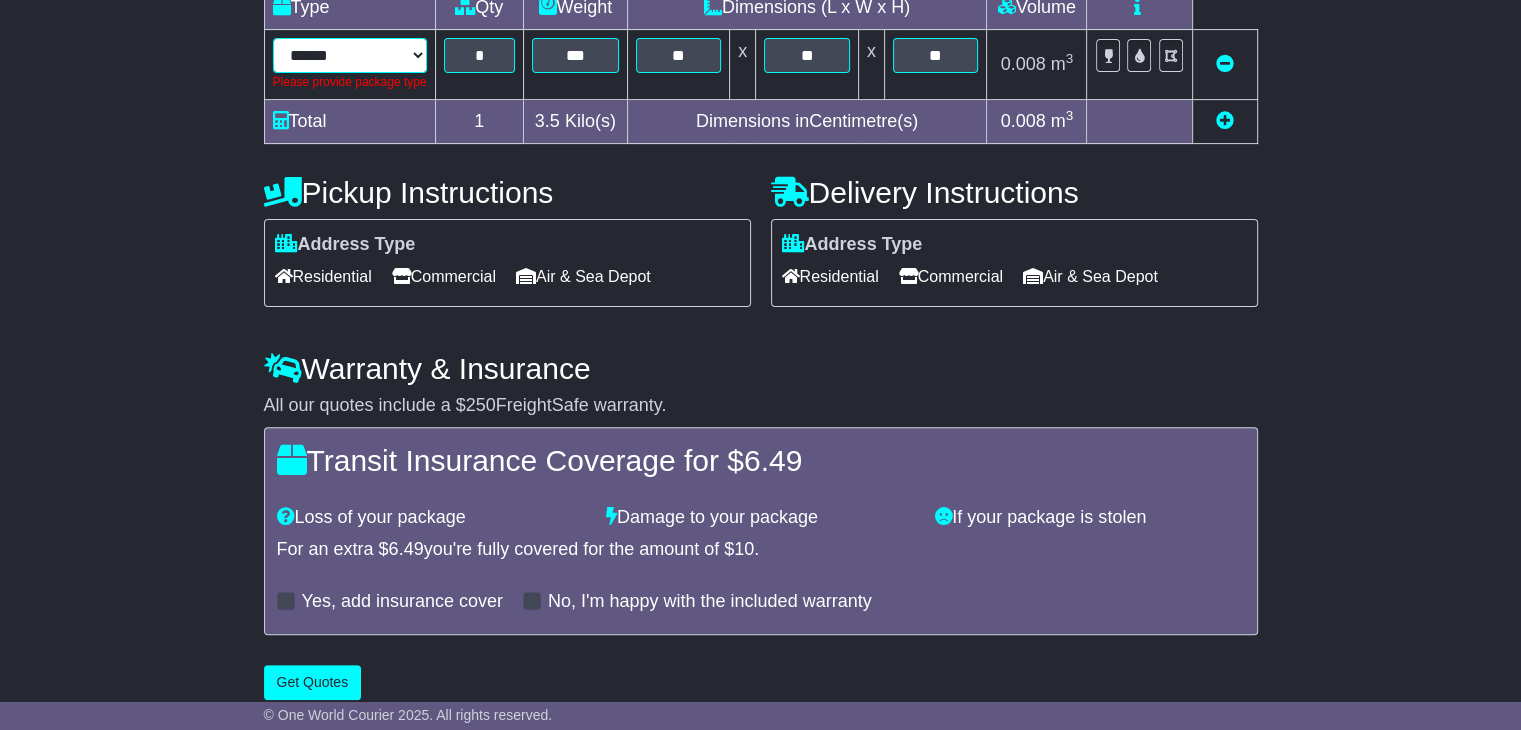 click on "****** ****** *** ******** ***** **** **** ****** *** *******" at bounding box center (350, 55) 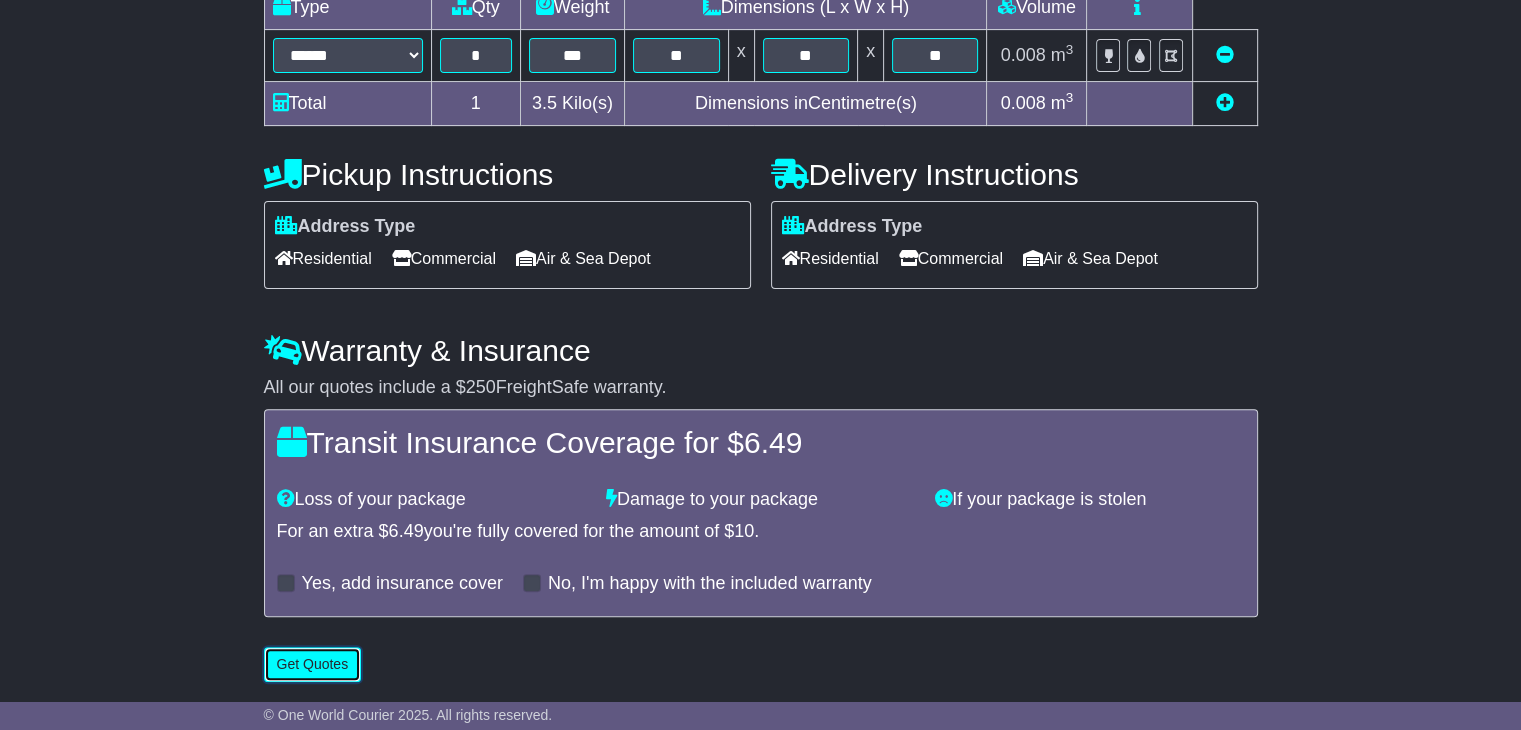 click on "Get Quotes" at bounding box center (313, 664) 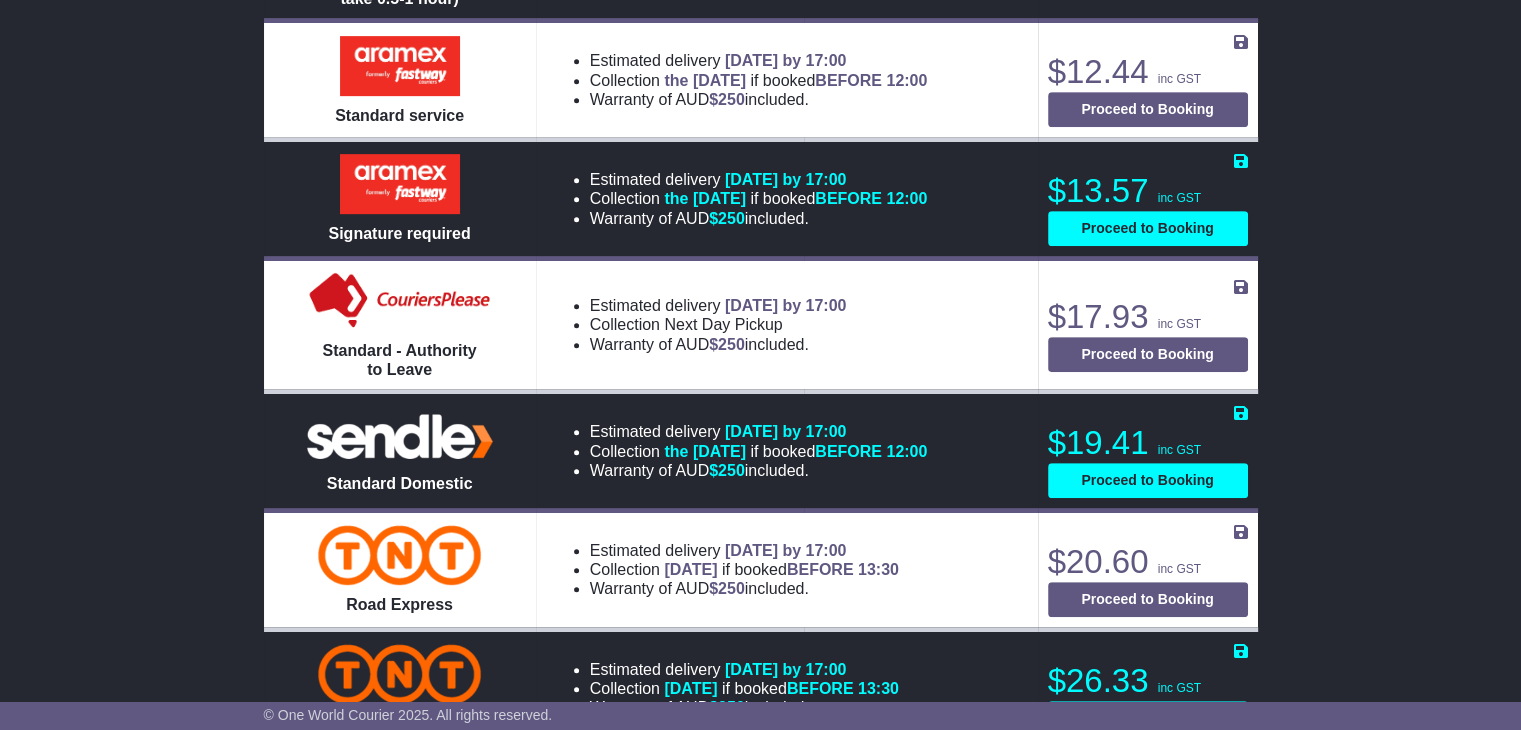 scroll, scrollTop: 1000, scrollLeft: 0, axis: vertical 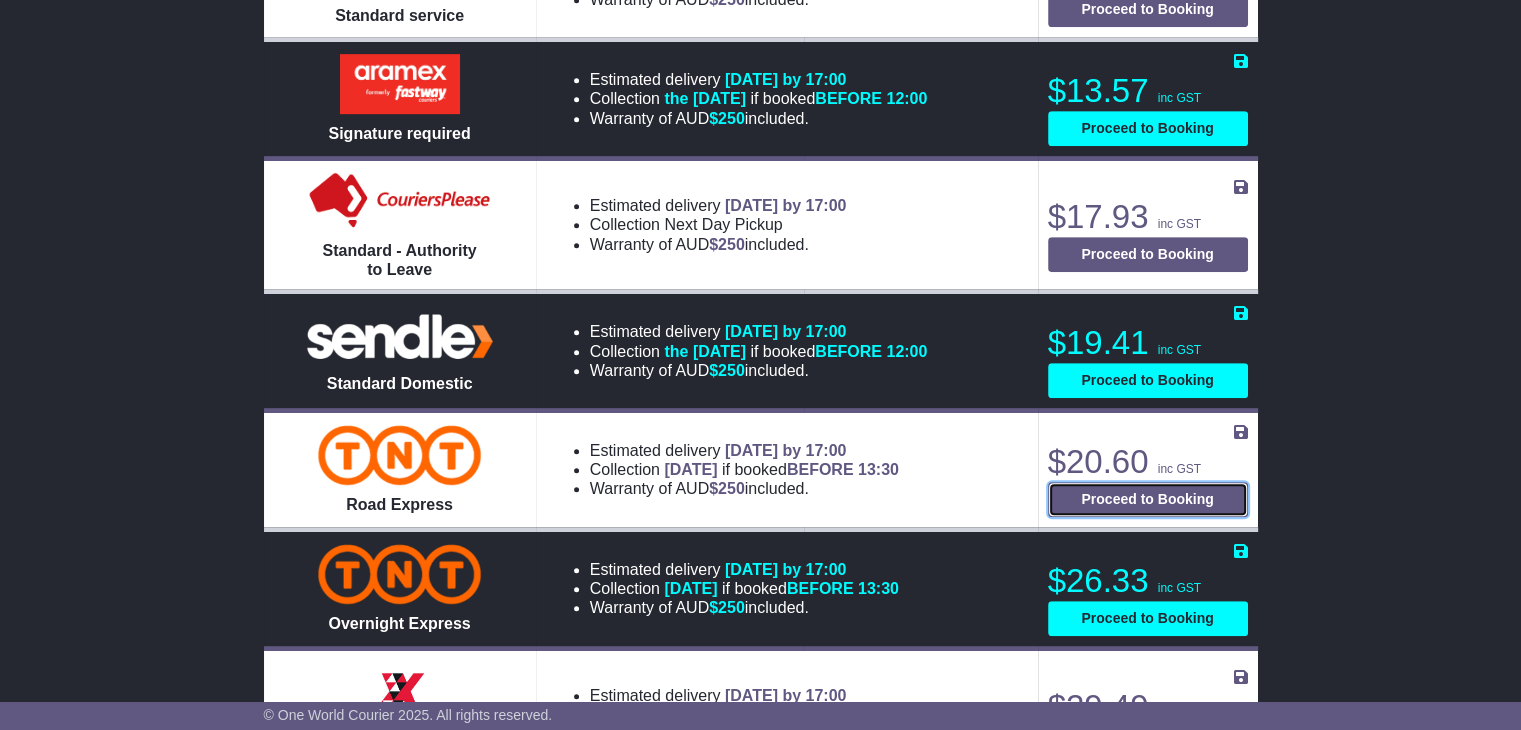 click on "Proceed to Booking" at bounding box center (1148, 499) 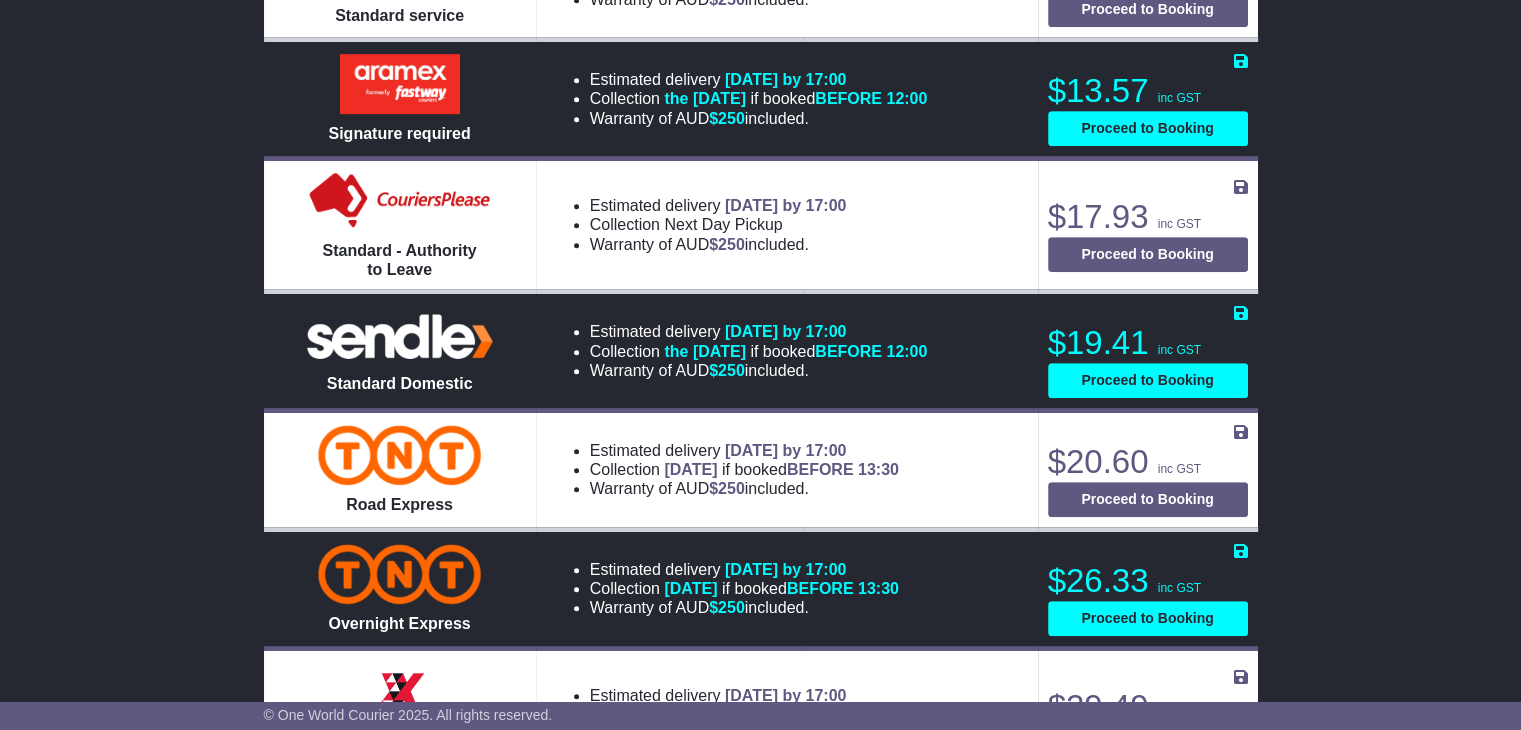 select on "****" 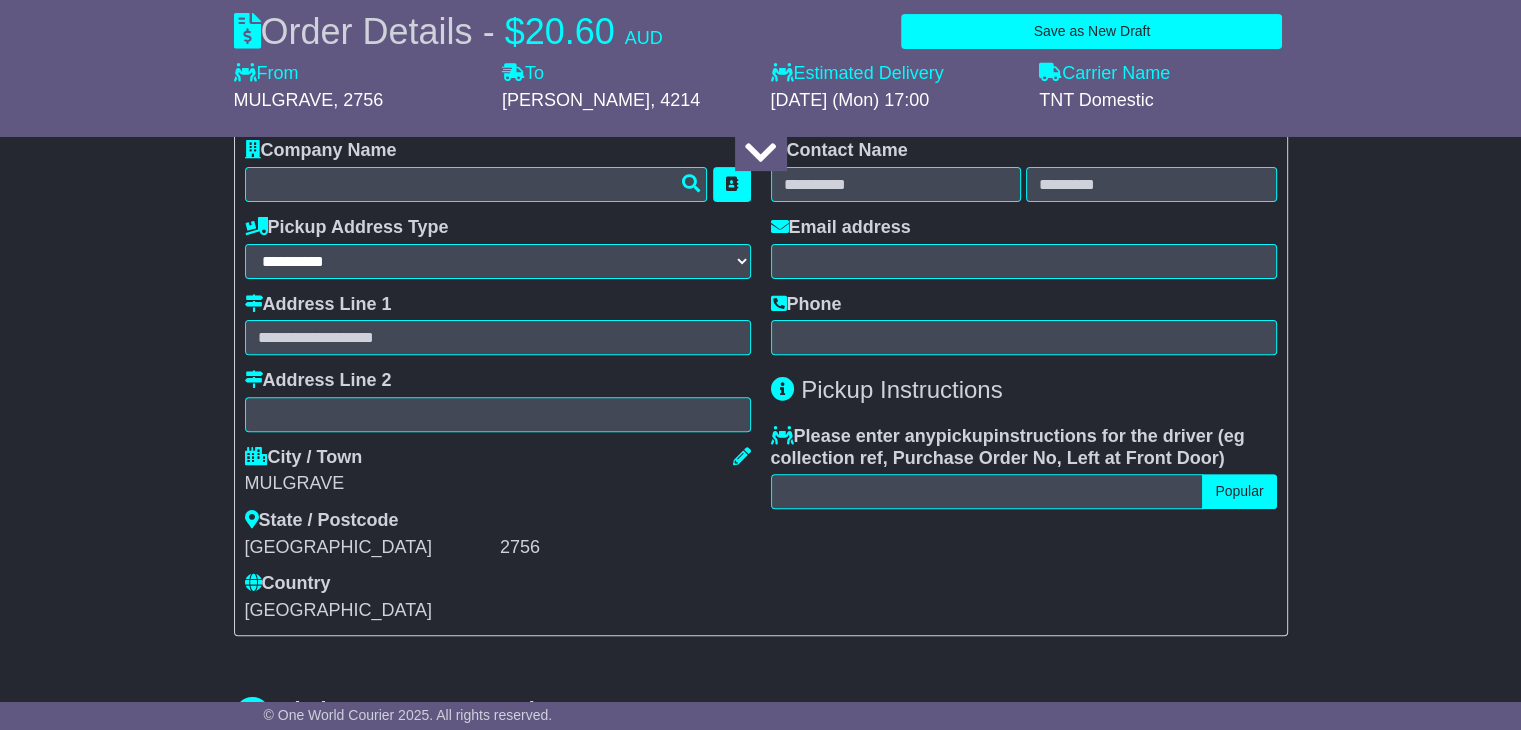 scroll, scrollTop: 200, scrollLeft: 0, axis: vertical 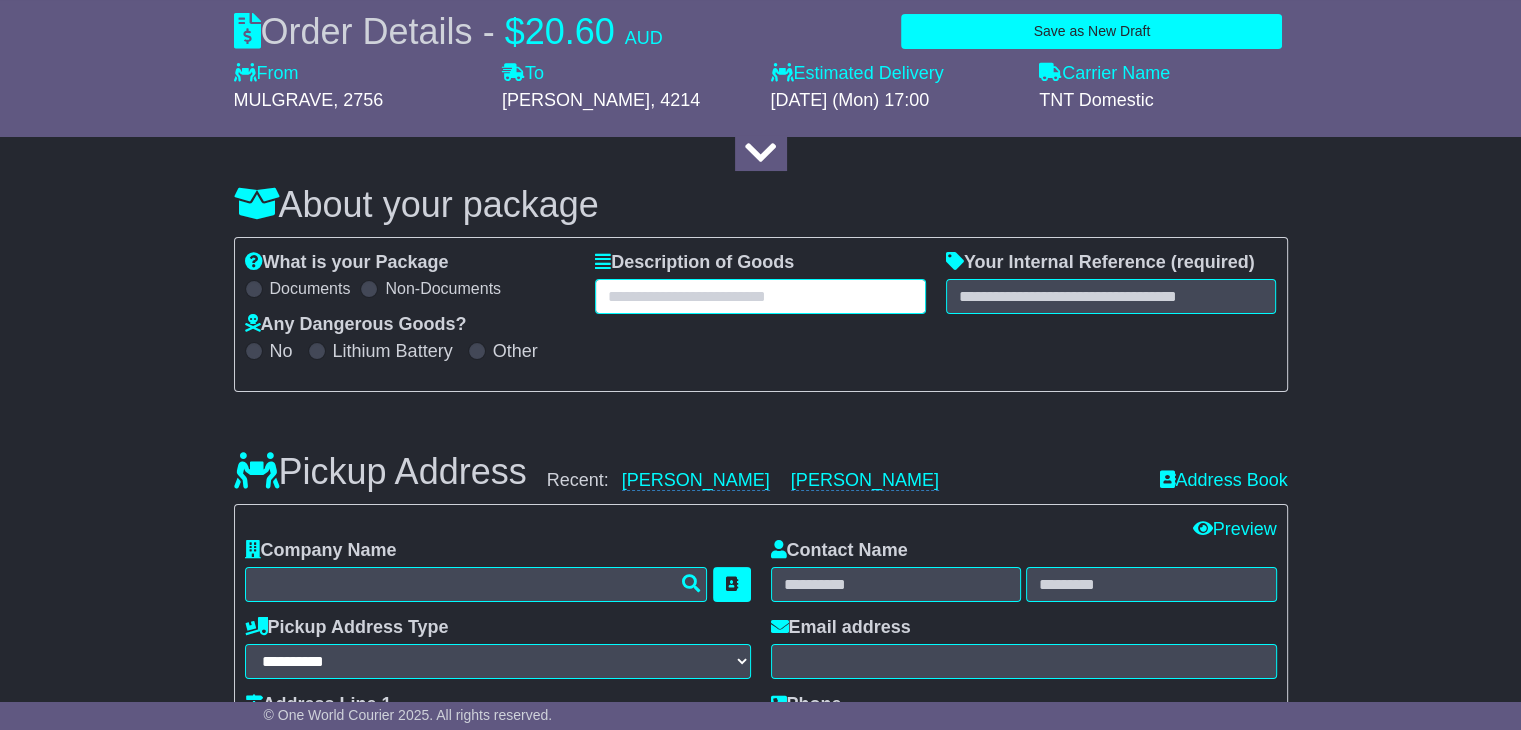 click at bounding box center [760, 296] 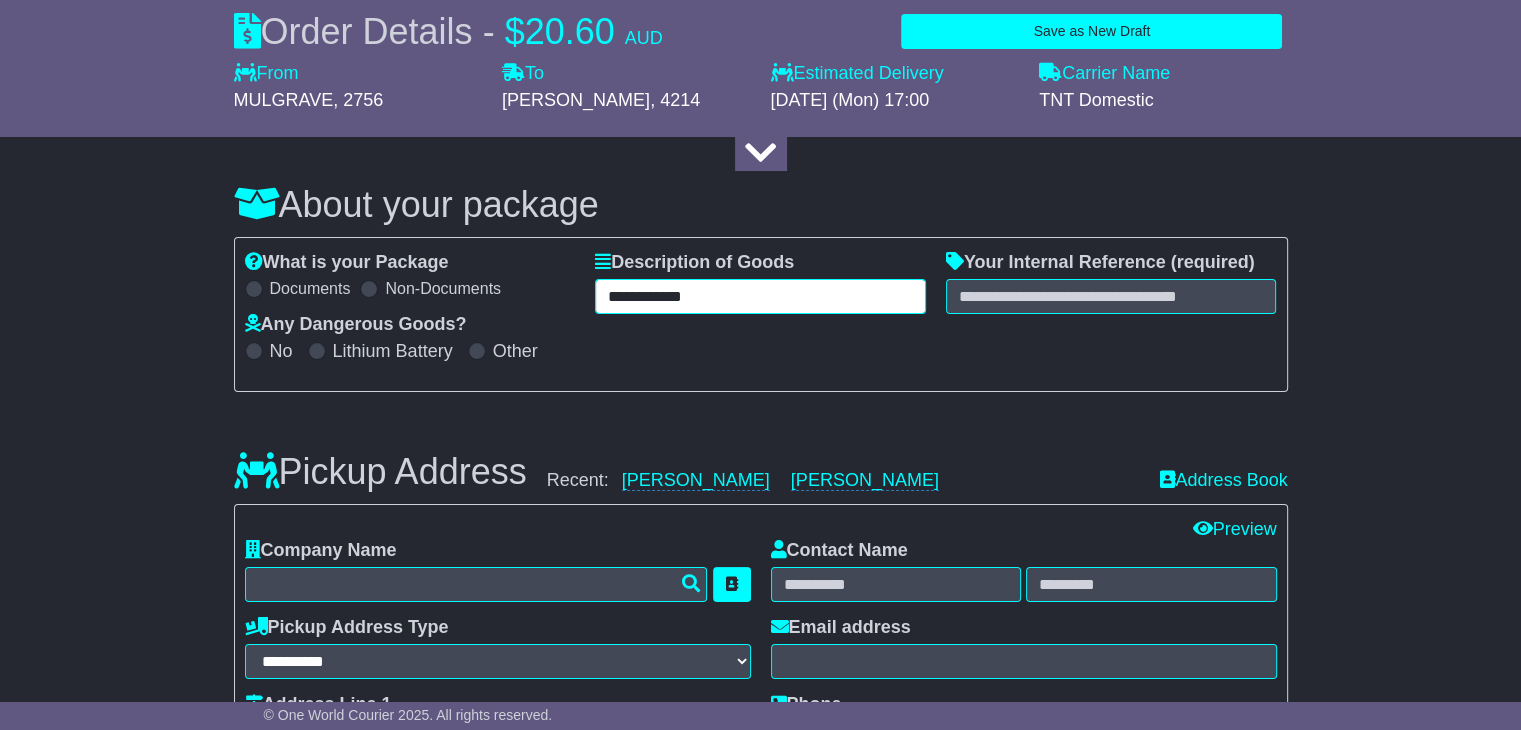 type on "**********" 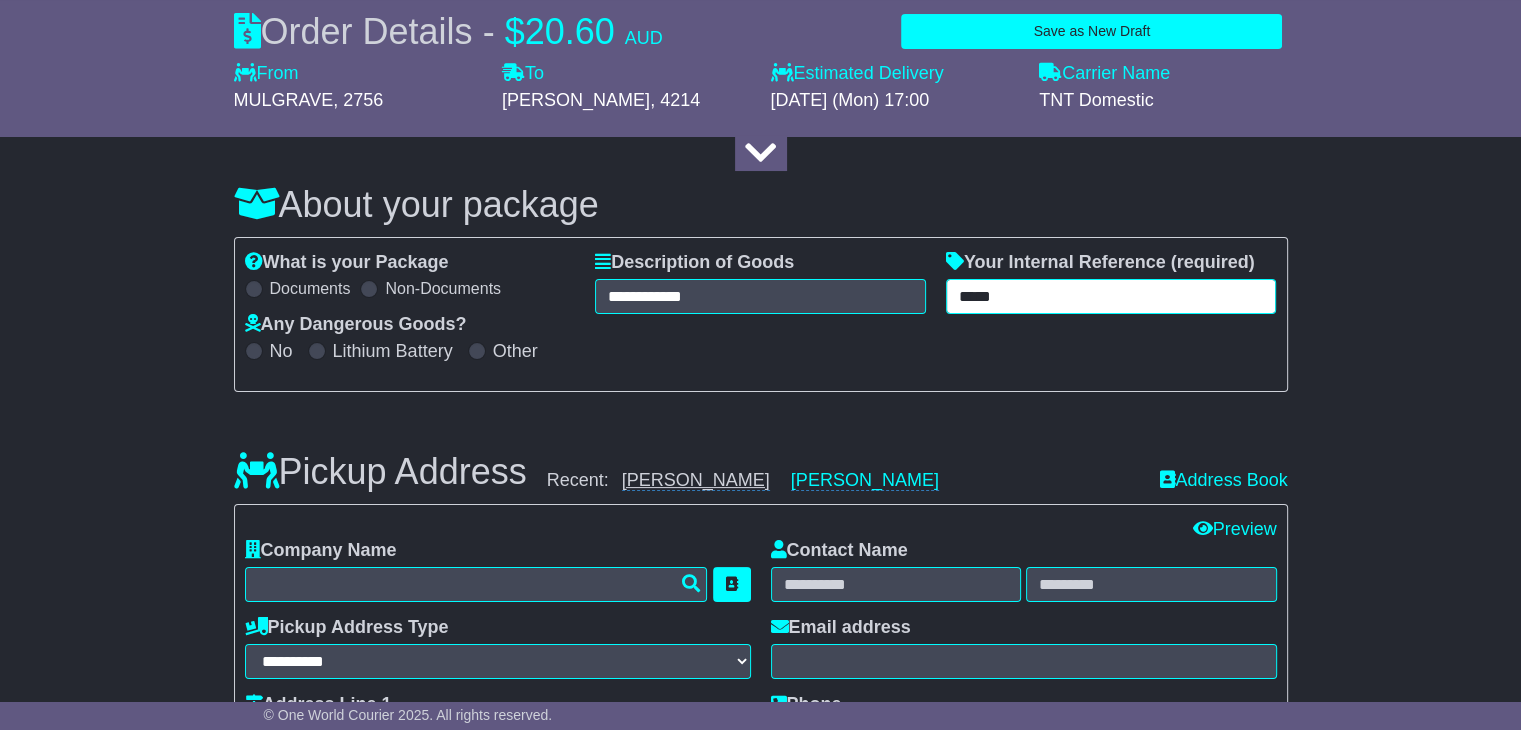 type on "*****" 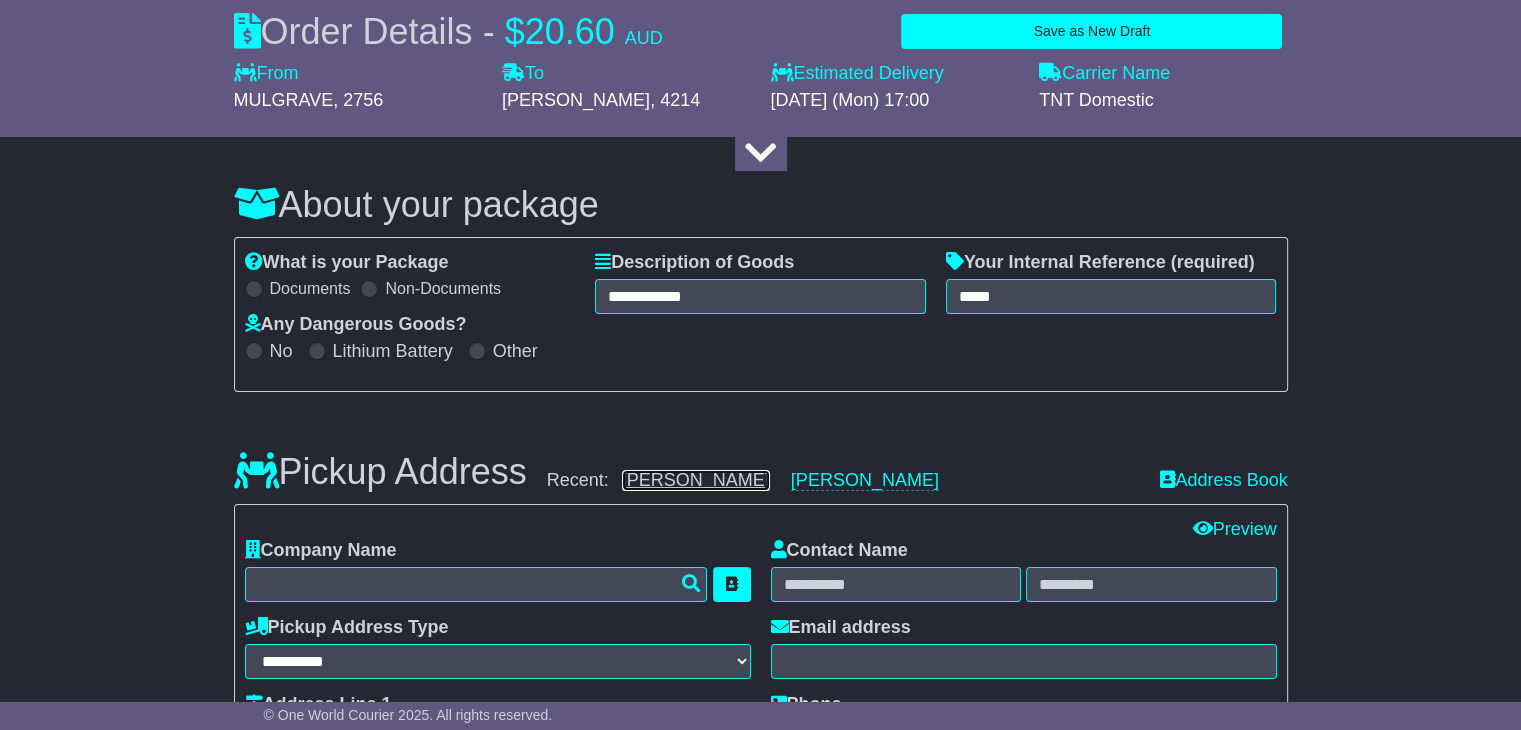 click on "[PERSON_NAME]" at bounding box center [696, 480] 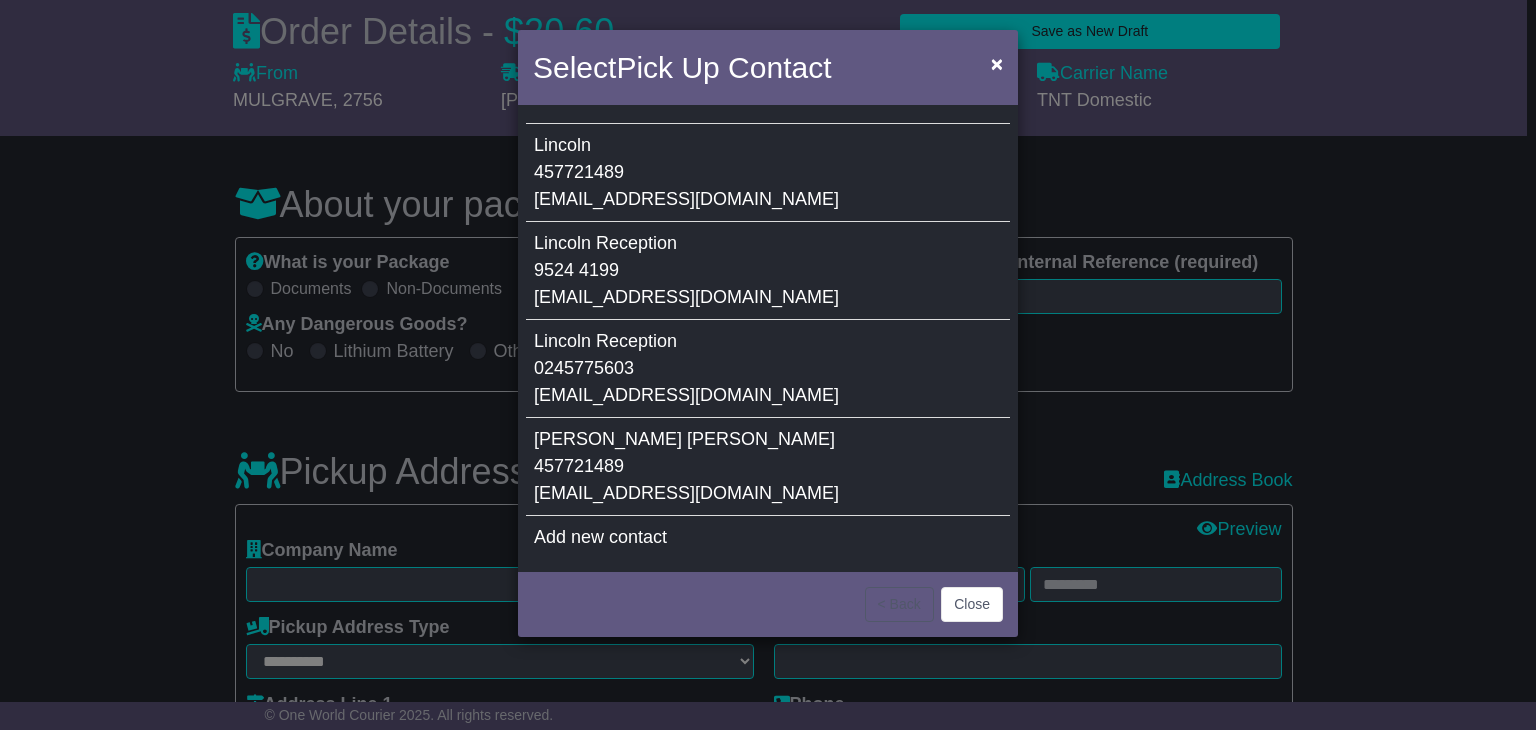 click on "457721489" at bounding box center (579, 172) 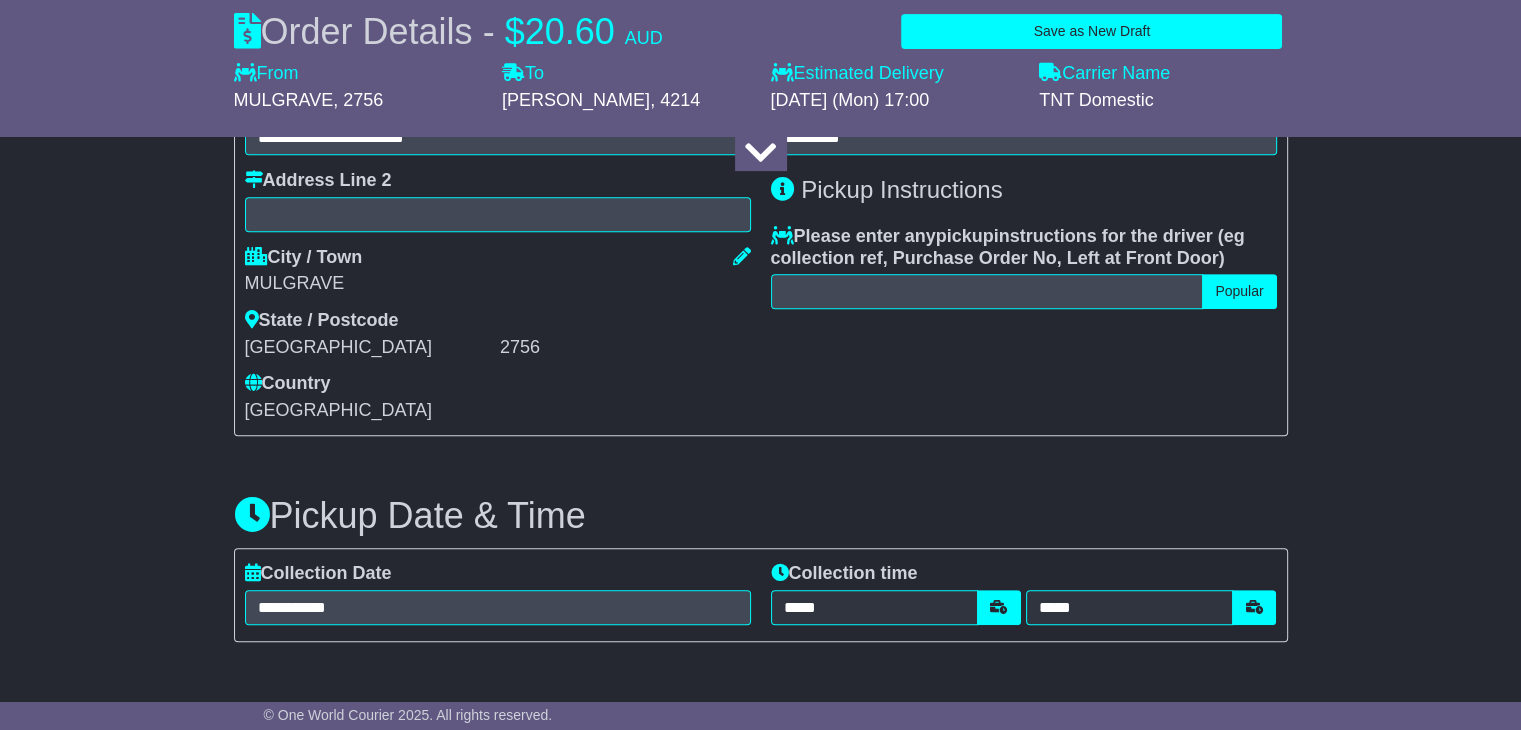 scroll, scrollTop: 1100, scrollLeft: 0, axis: vertical 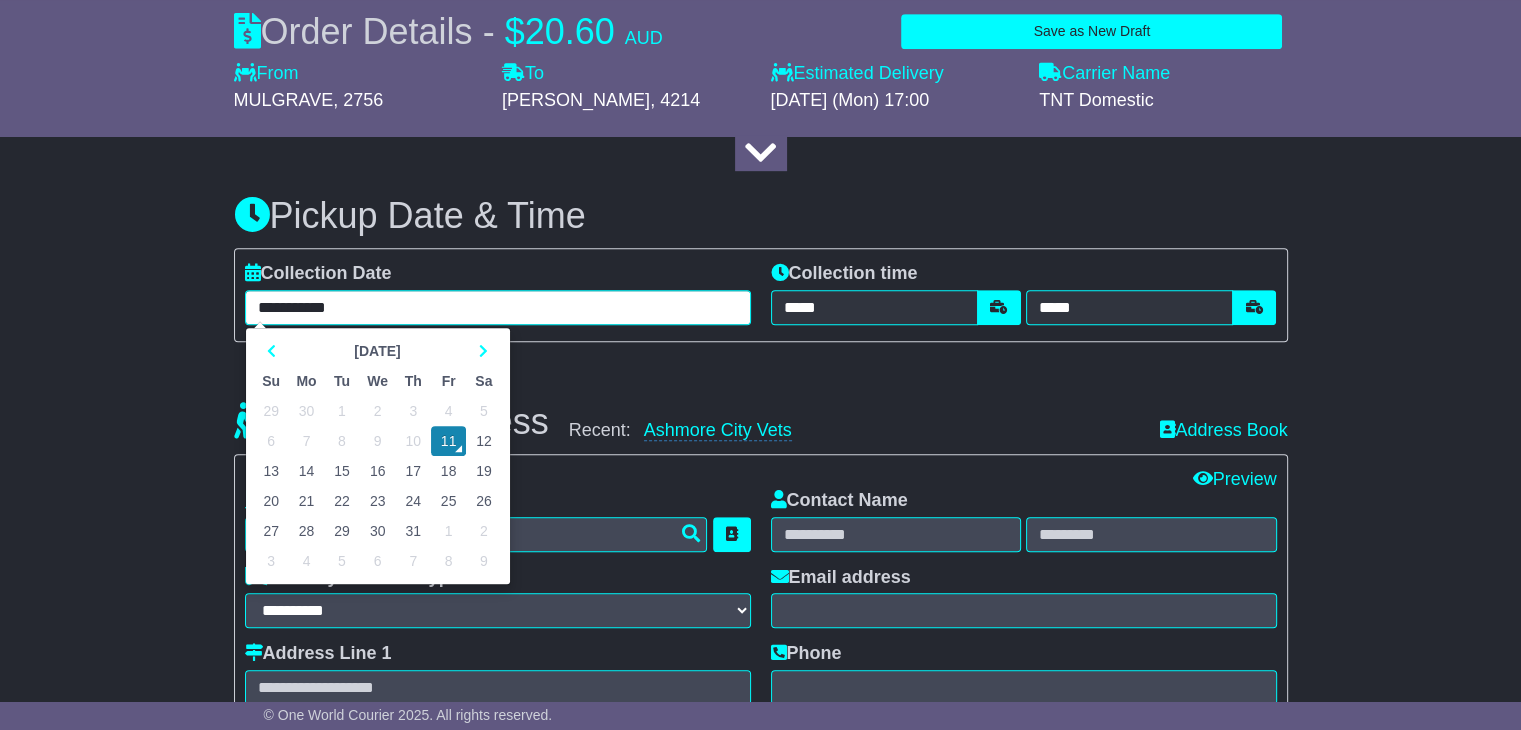 click on "**********" at bounding box center [498, 307] 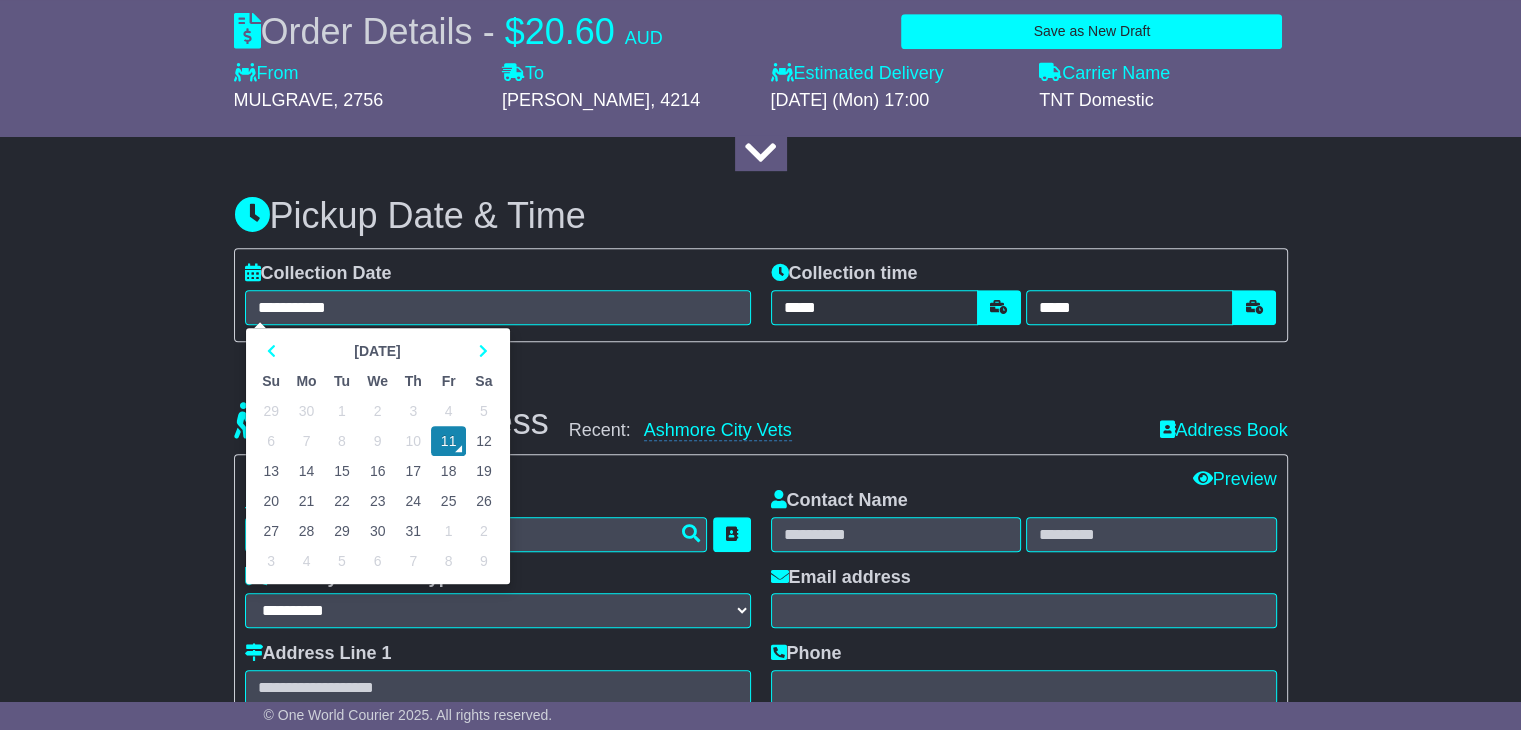 type on "**********" 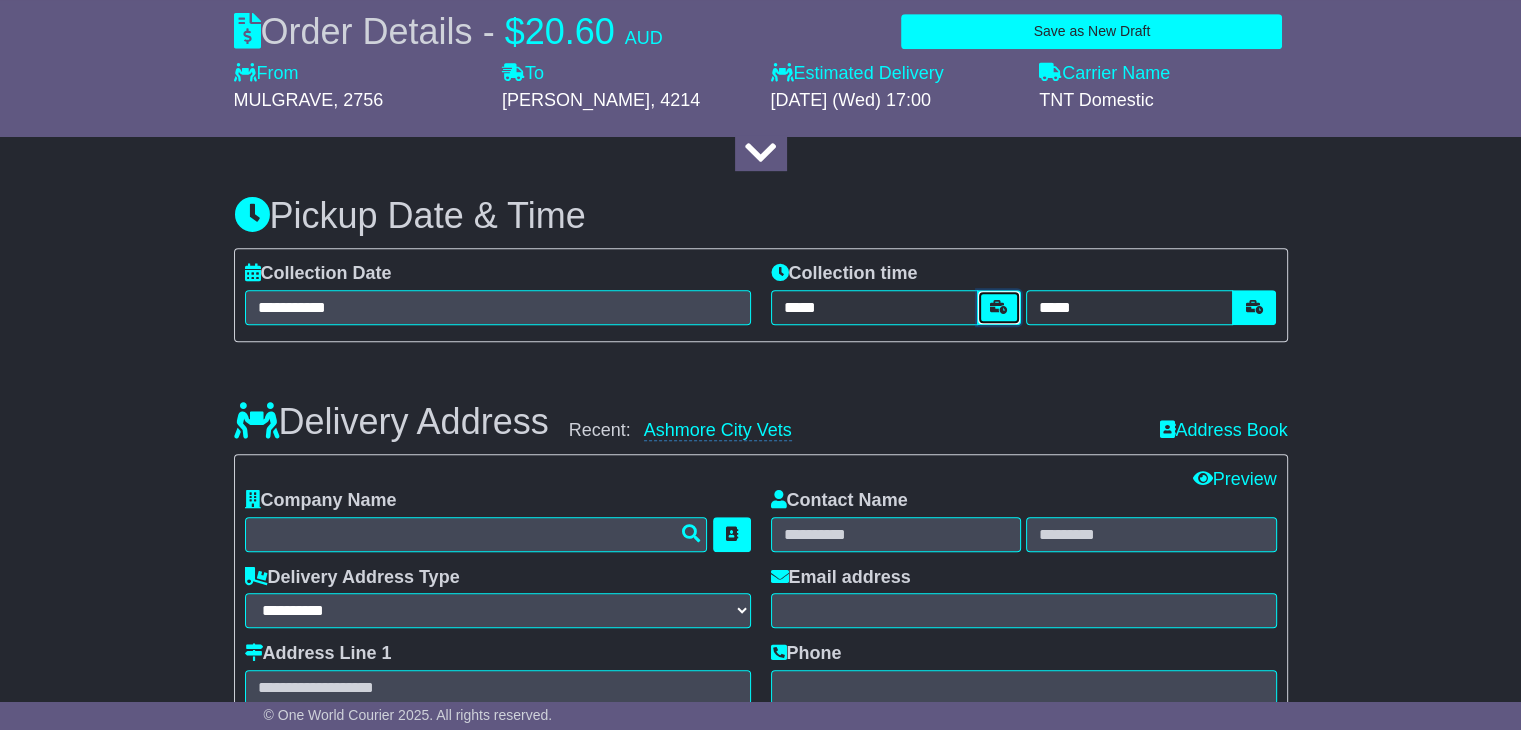 click at bounding box center [999, 307] 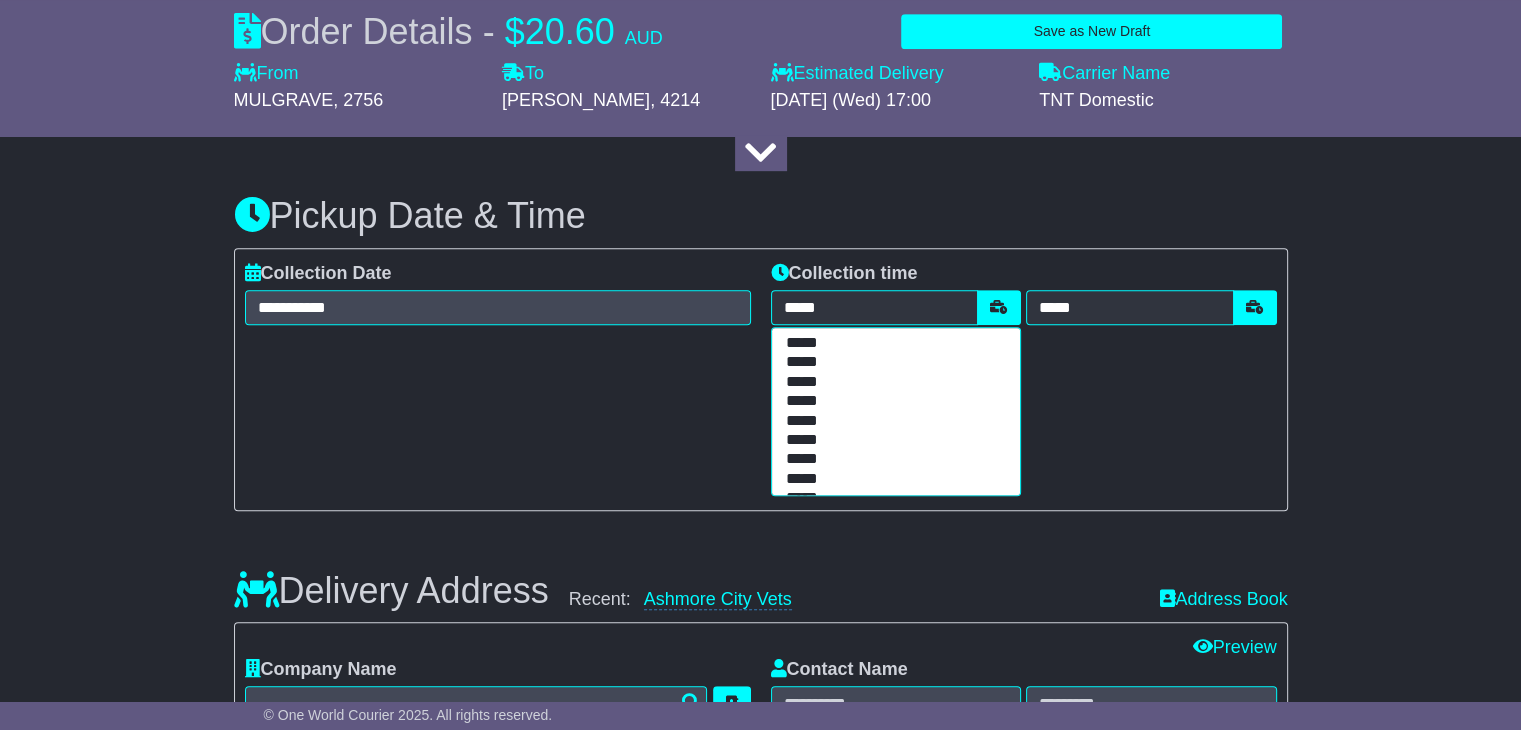 scroll, scrollTop: 200, scrollLeft: 0, axis: vertical 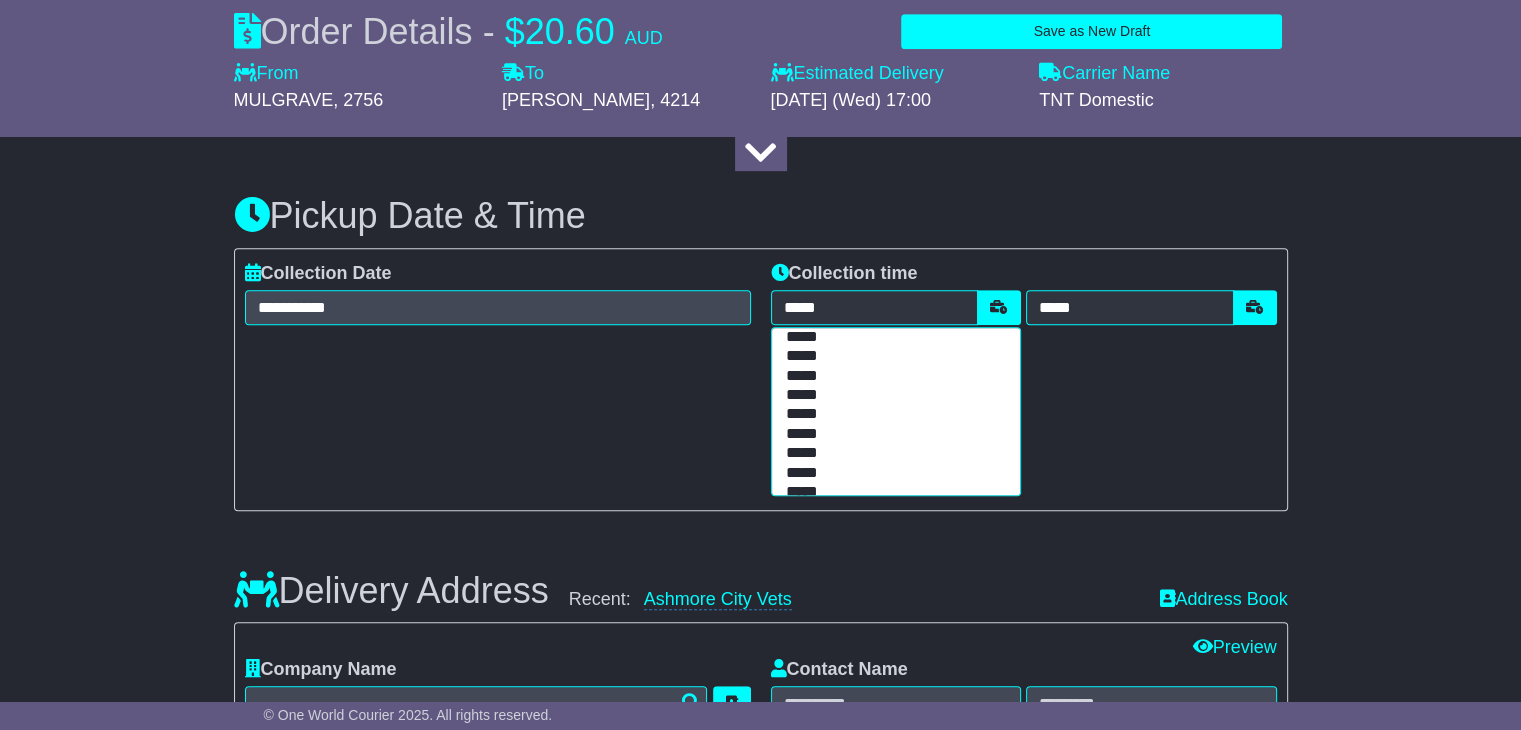 click on "*****" at bounding box center [892, 414] 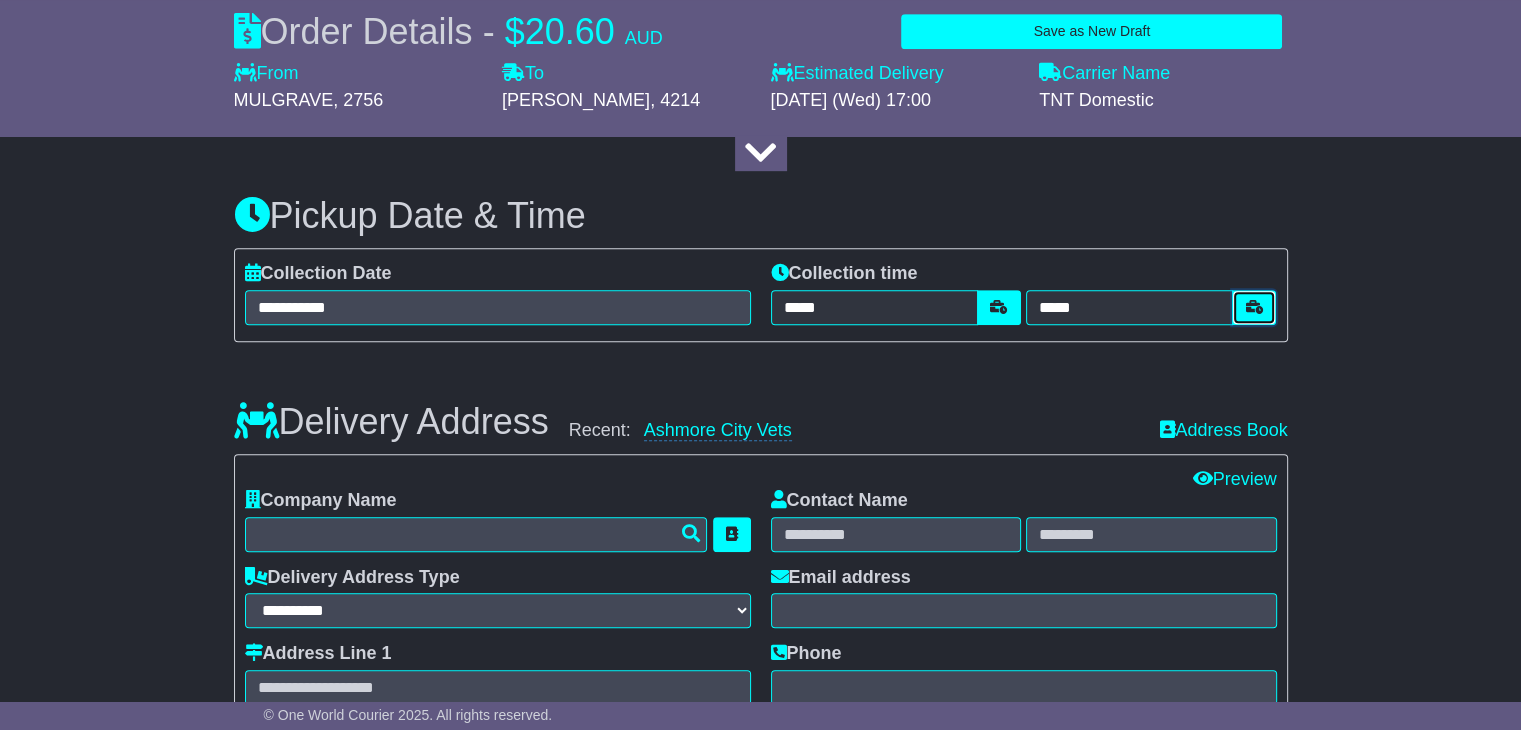 click at bounding box center [1254, 307] 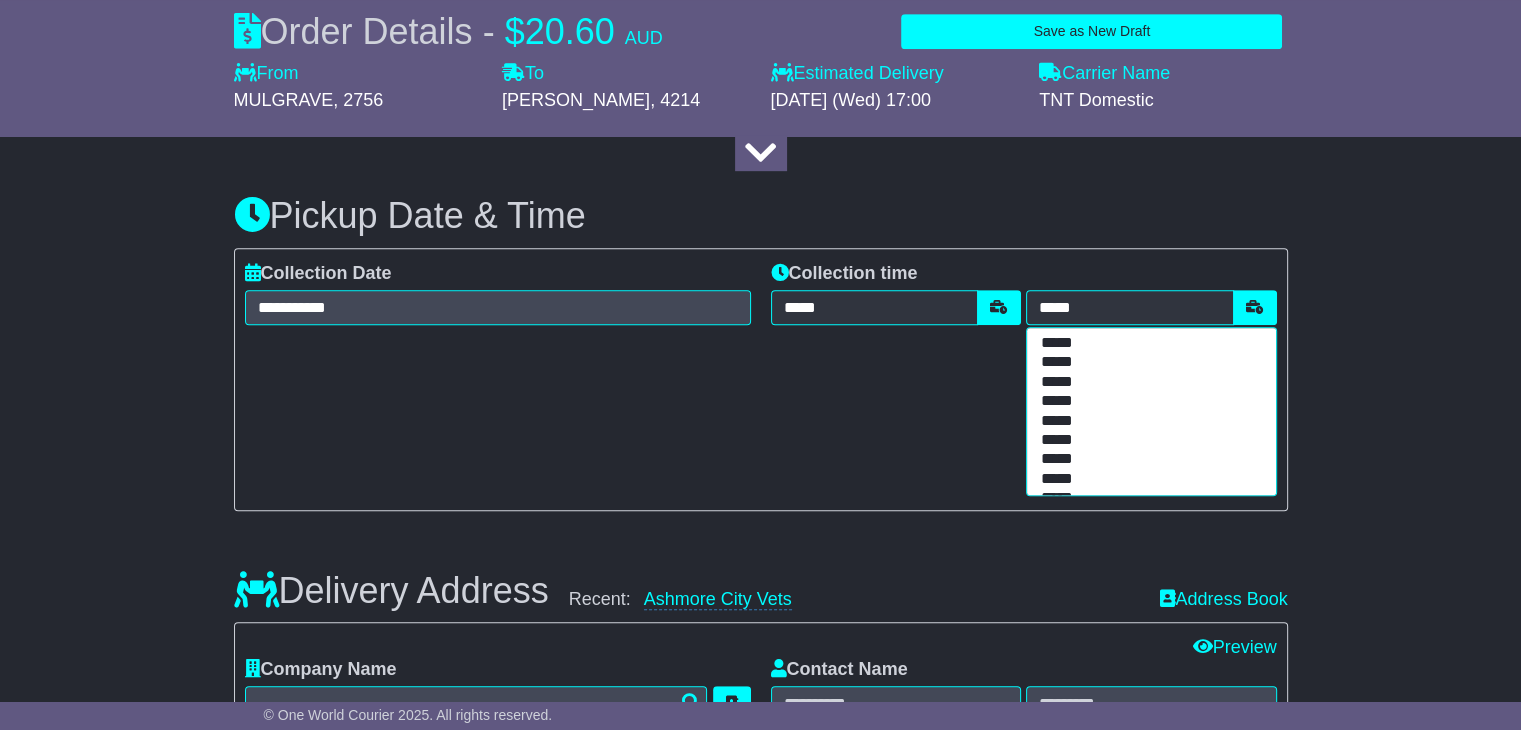 scroll, scrollTop: 400, scrollLeft: 0, axis: vertical 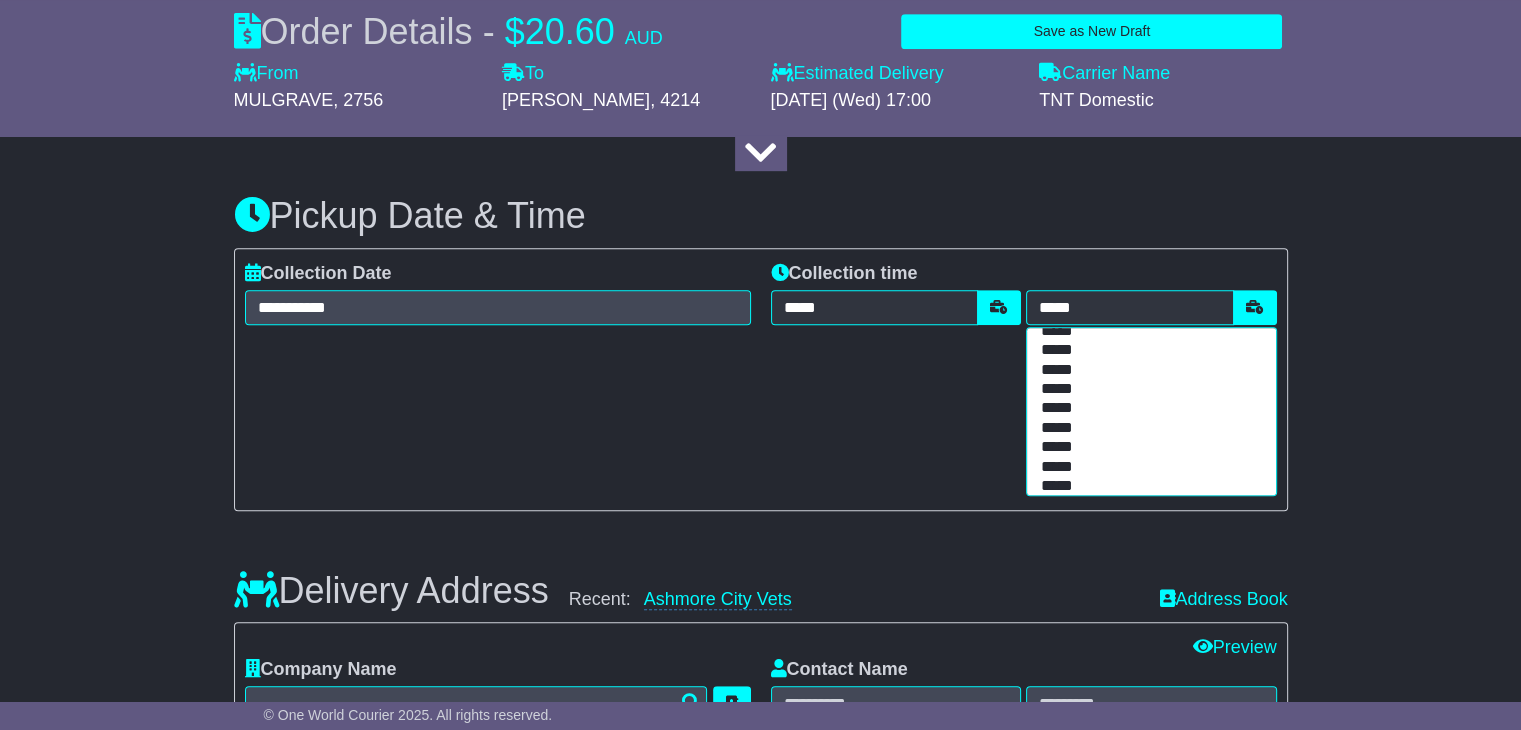 click on "*****" at bounding box center (1147, 486) 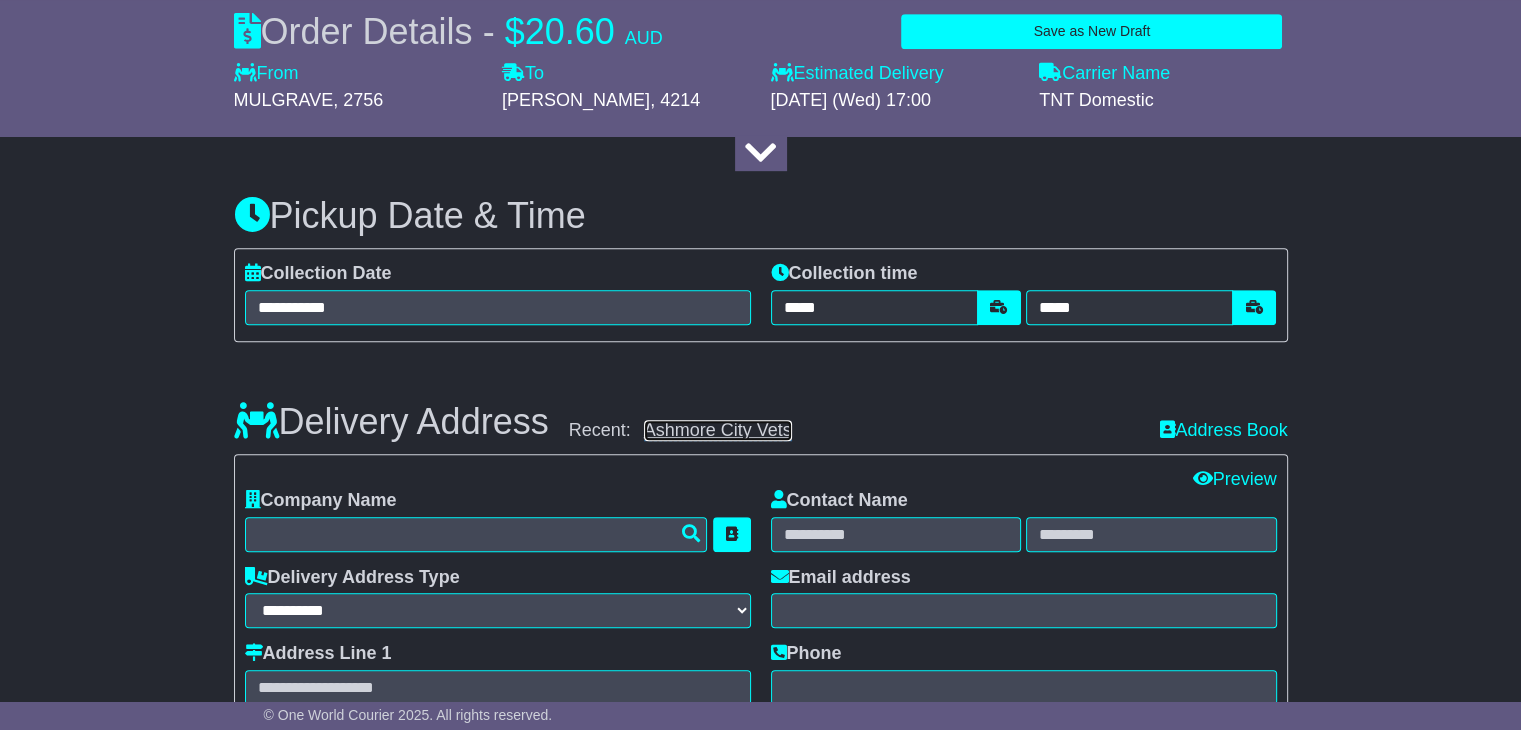click on "Ashmore City Vets" at bounding box center (718, 430) 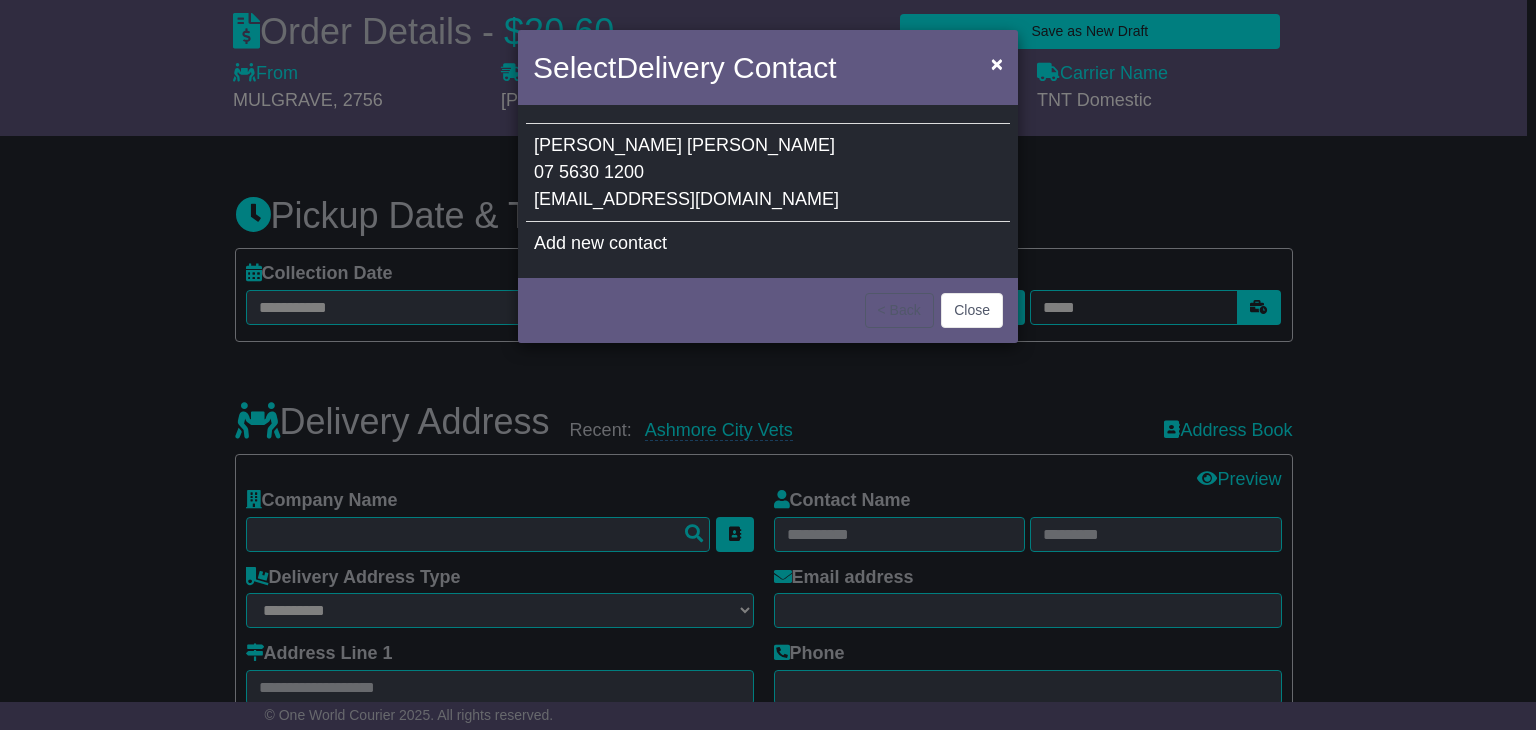 click on "07 5630 1200" at bounding box center (589, 172) 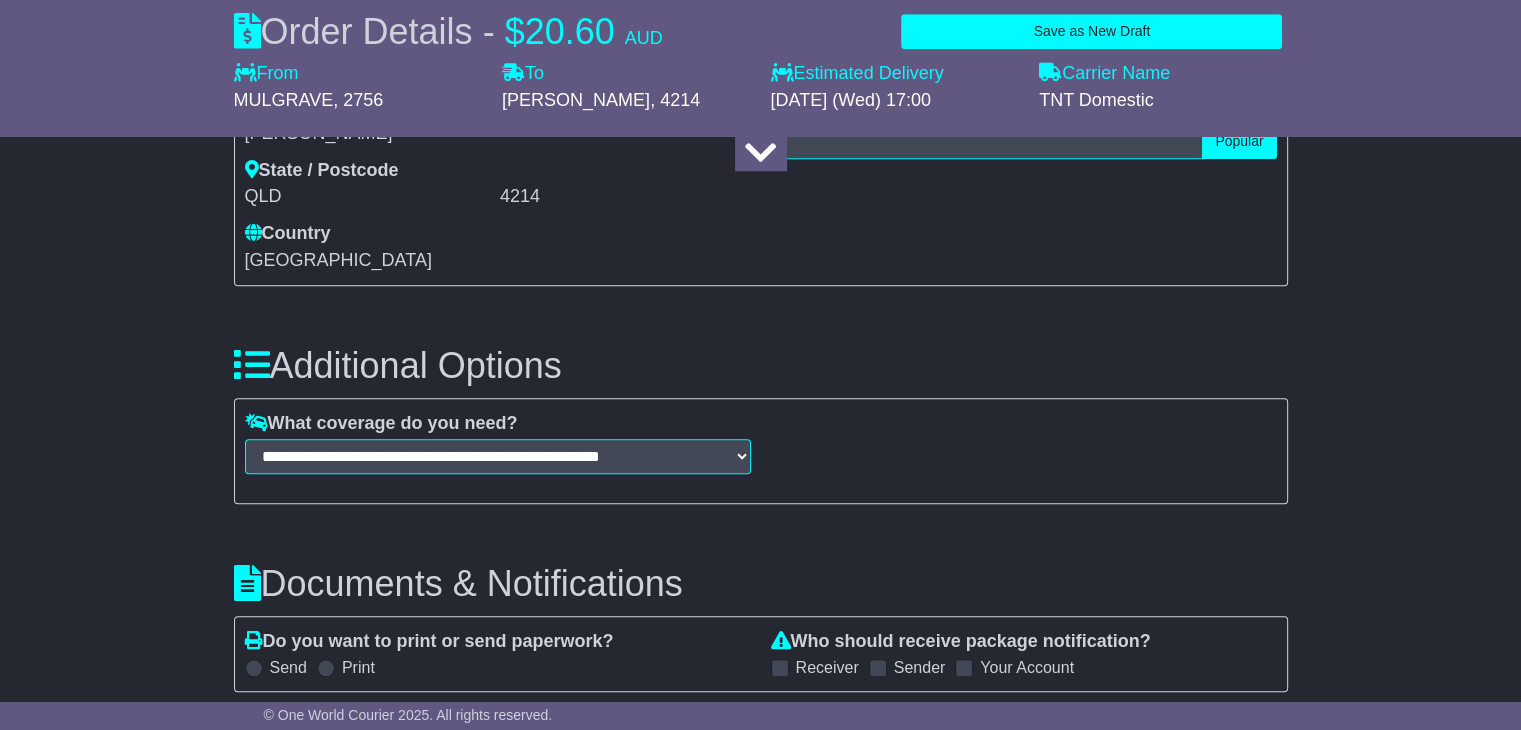 scroll, scrollTop: 2000, scrollLeft: 0, axis: vertical 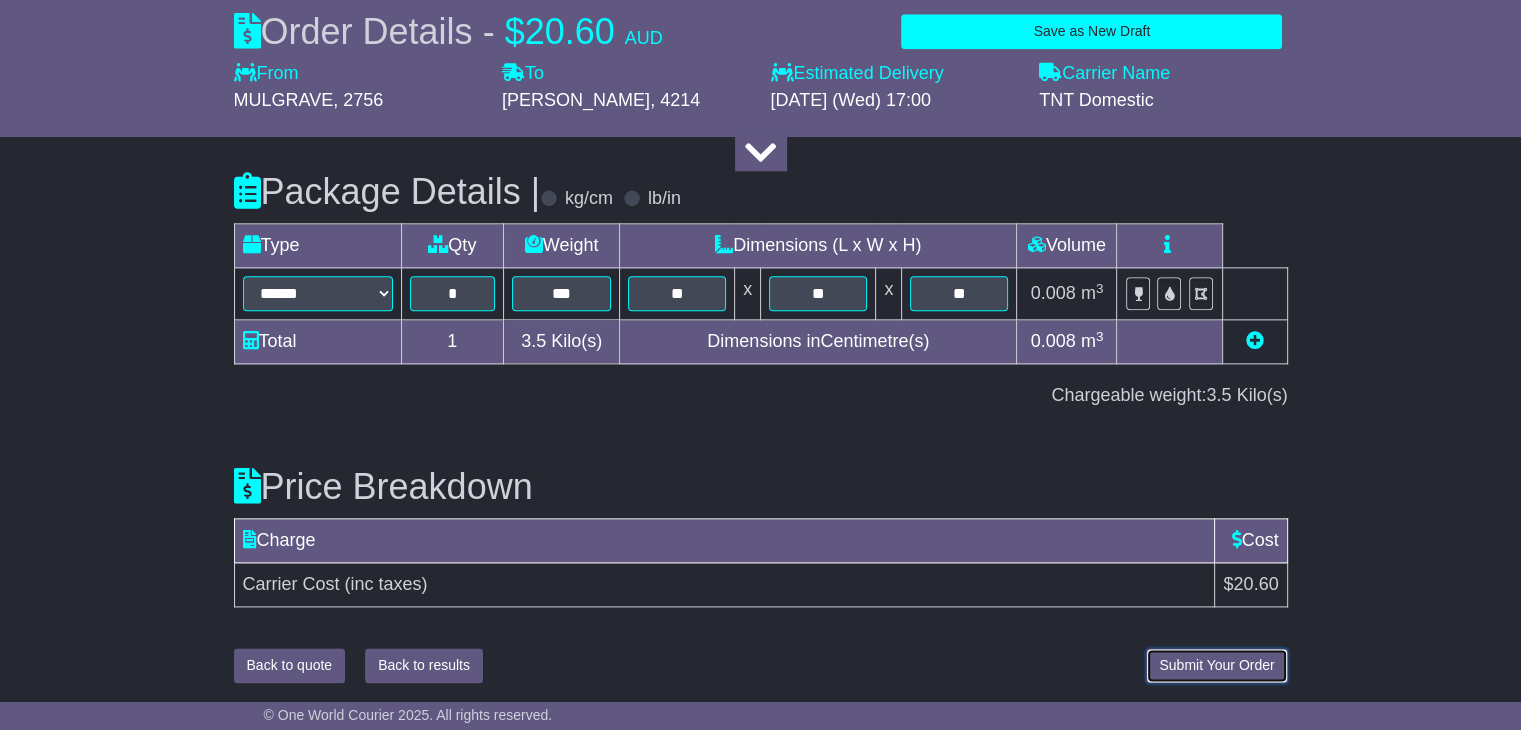 click on "Submit Your Order" at bounding box center [1216, 665] 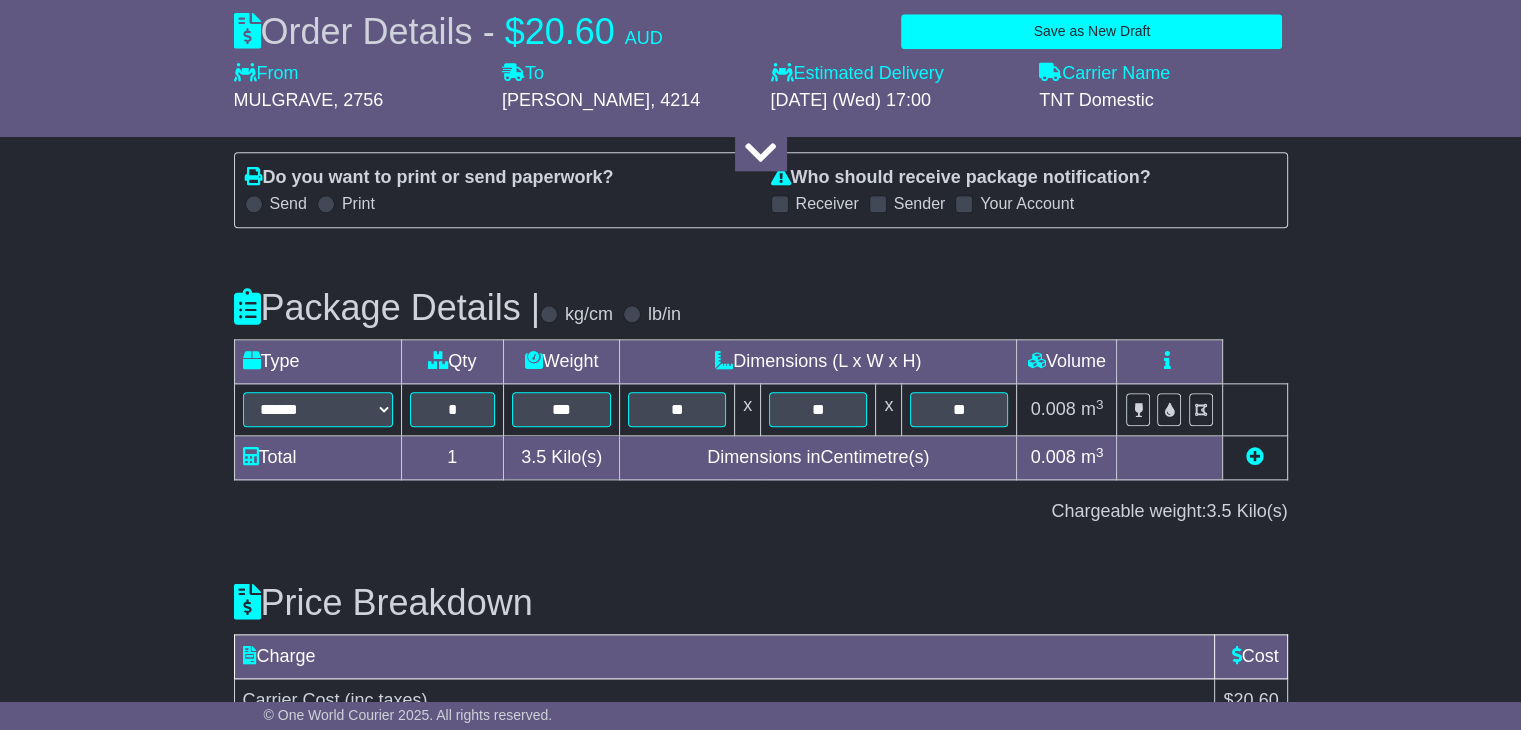 scroll, scrollTop: 2380, scrollLeft: 0, axis: vertical 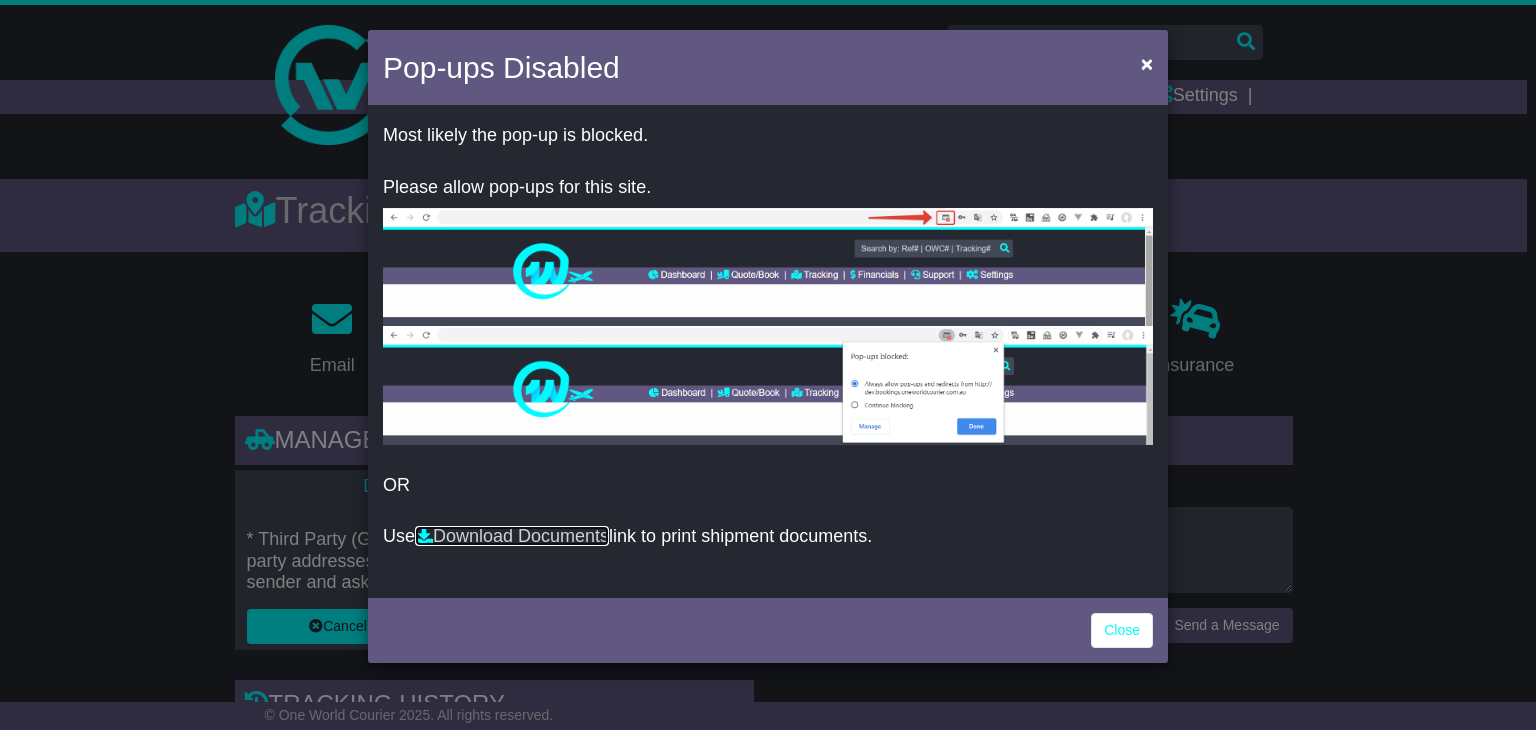 click on "Download Documents" at bounding box center [512, 536] 